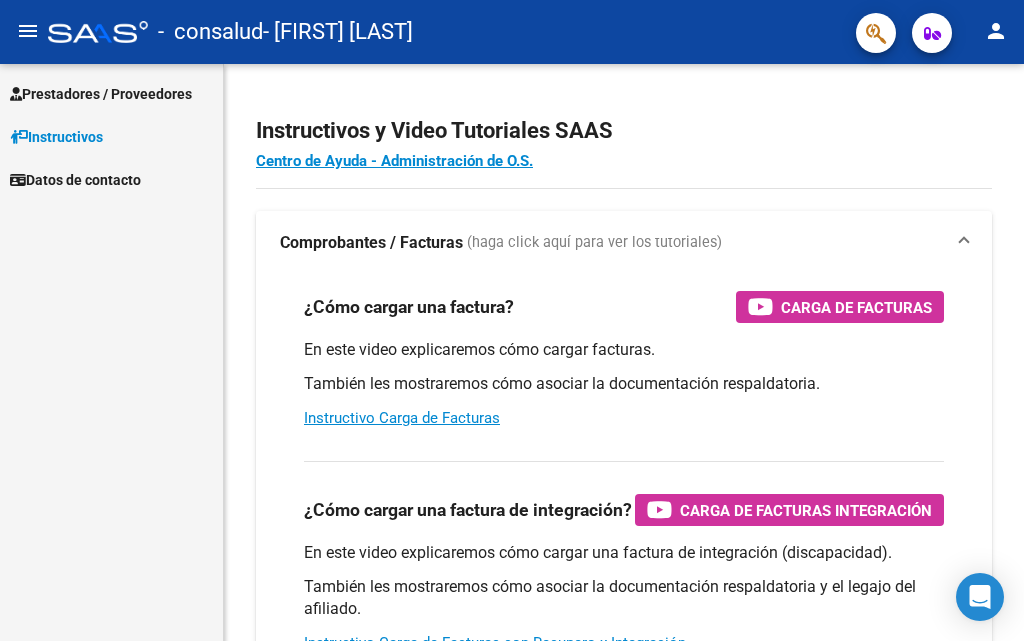 scroll, scrollTop: 0, scrollLeft: 0, axis: both 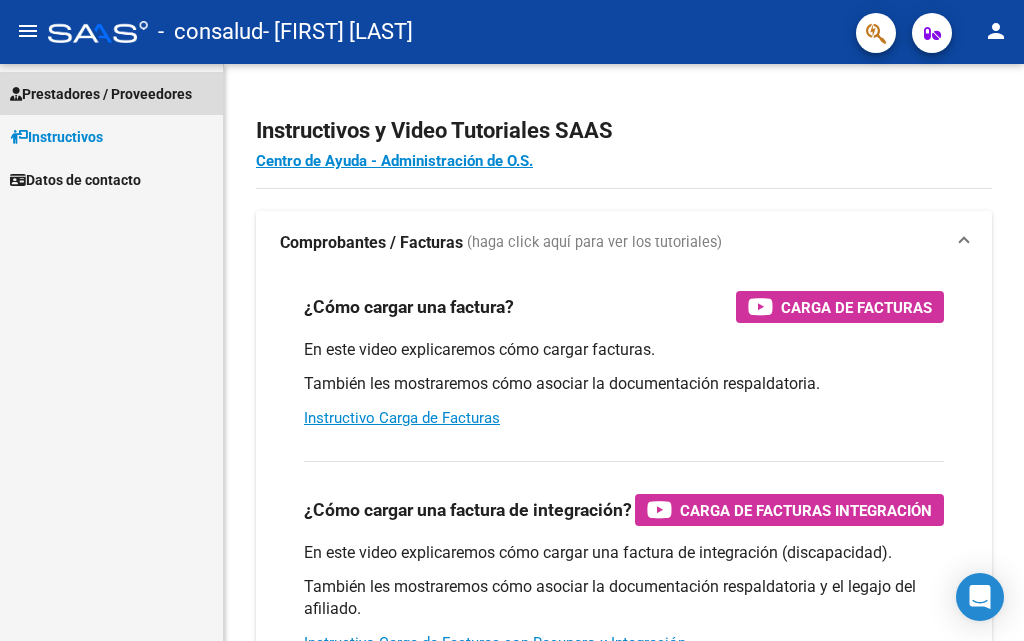 click on "Prestadores / Proveedores" at bounding box center [101, 94] 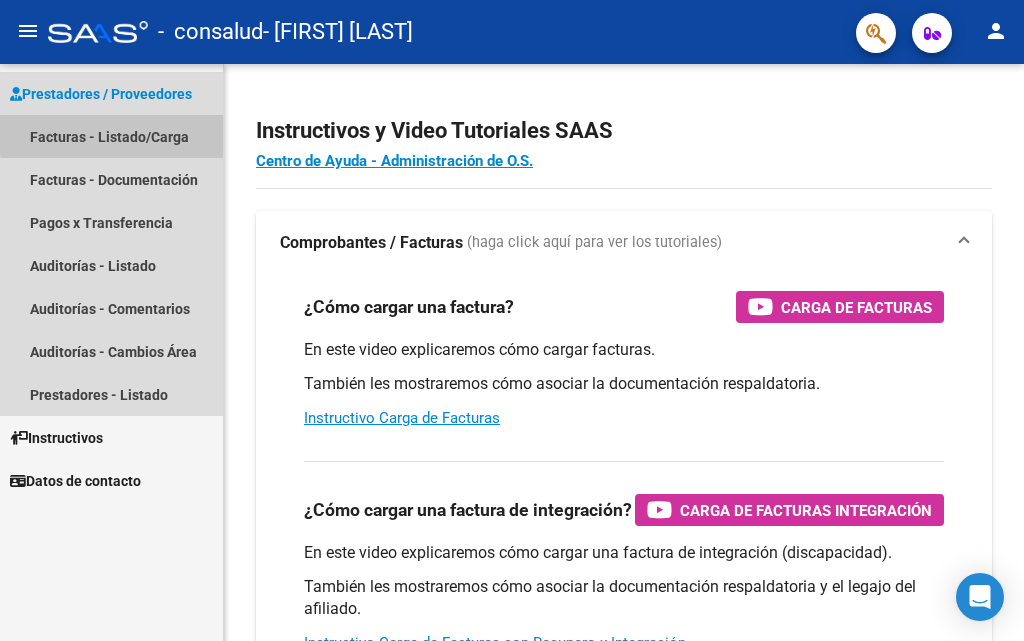 click on "Facturas - Listado/Carga" at bounding box center (111, 136) 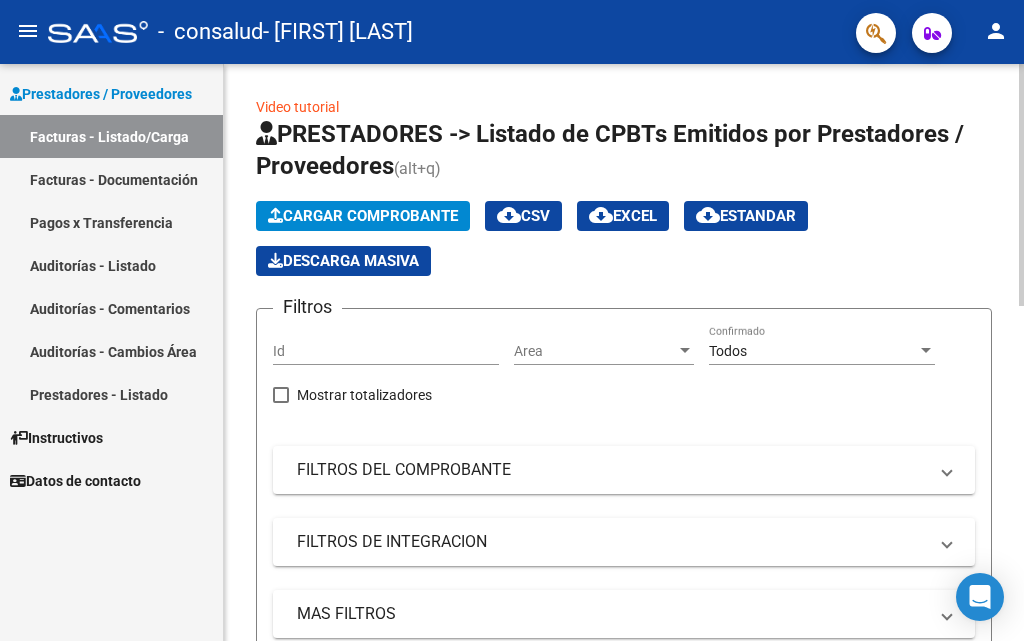 click on "Cargar Comprobante" 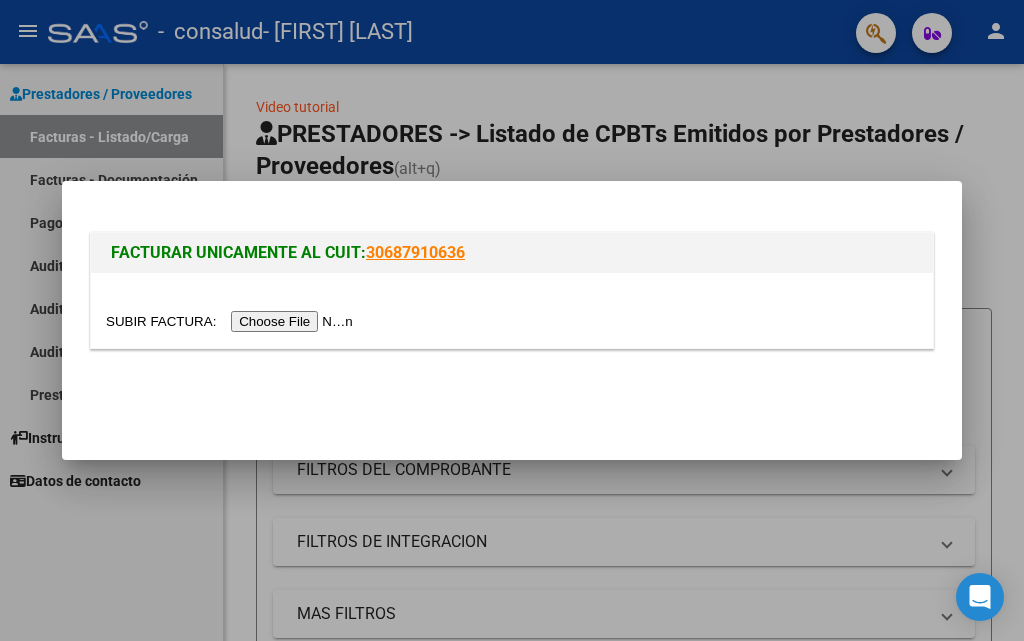 click at bounding box center [232, 321] 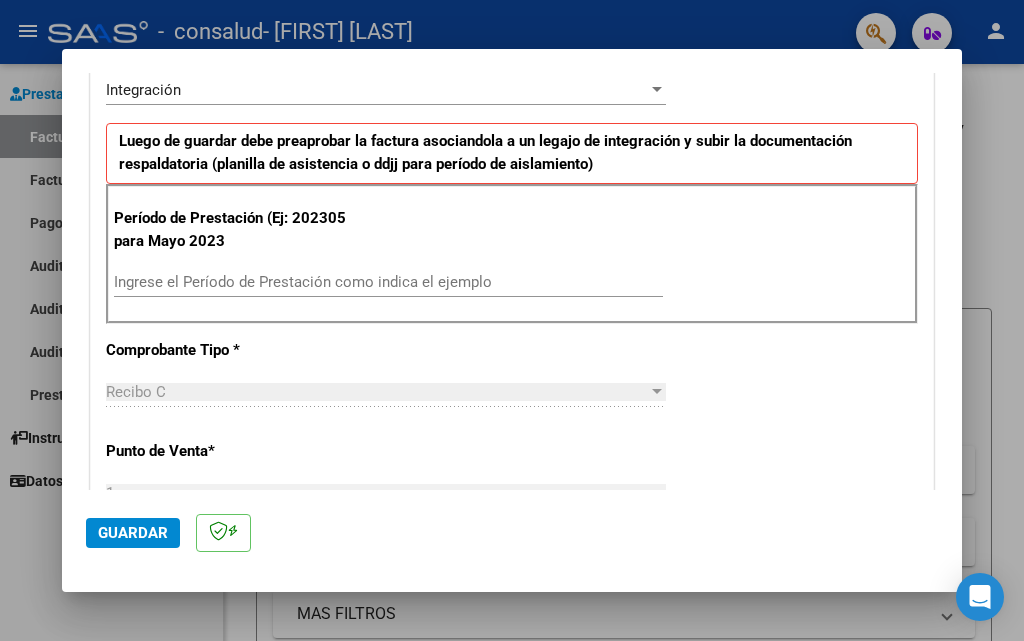 scroll, scrollTop: 500, scrollLeft: 0, axis: vertical 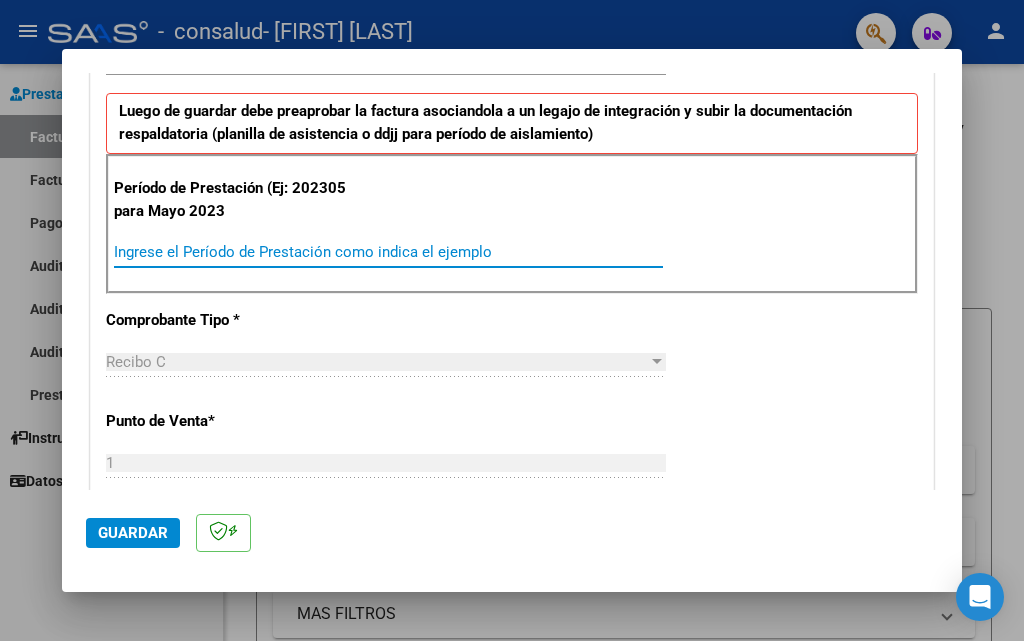 click on "Ingrese el Período de Prestación como indica el ejemplo" at bounding box center [388, 252] 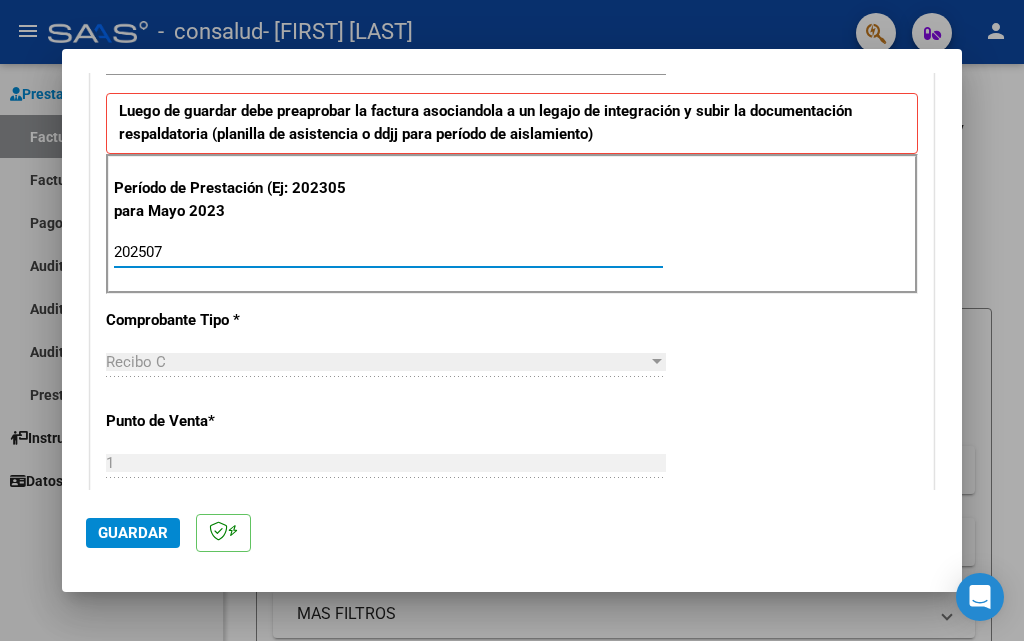 type on "202507" 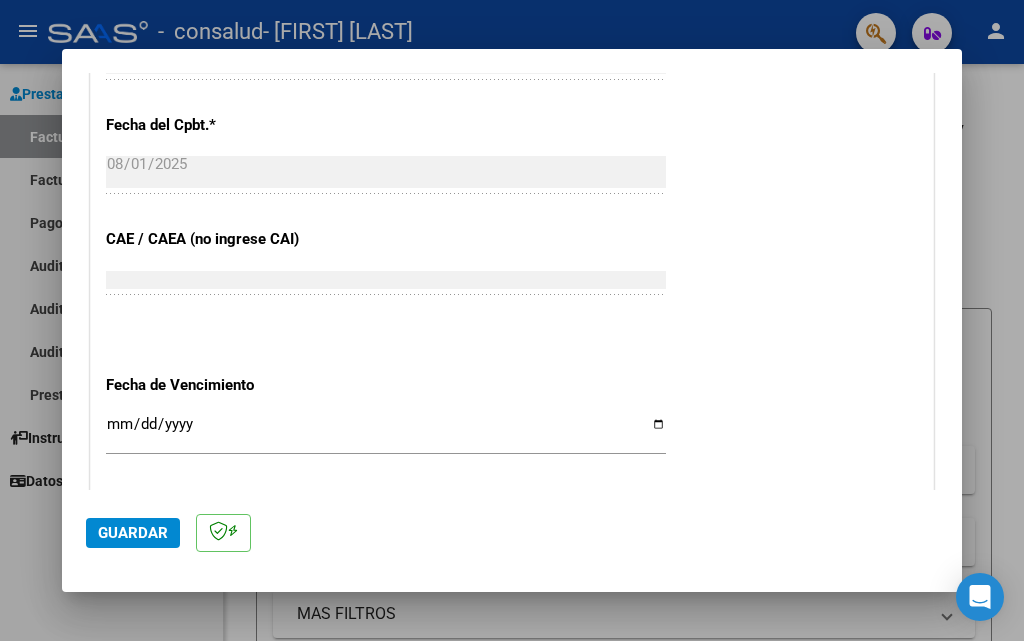 scroll, scrollTop: 1000, scrollLeft: 0, axis: vertical 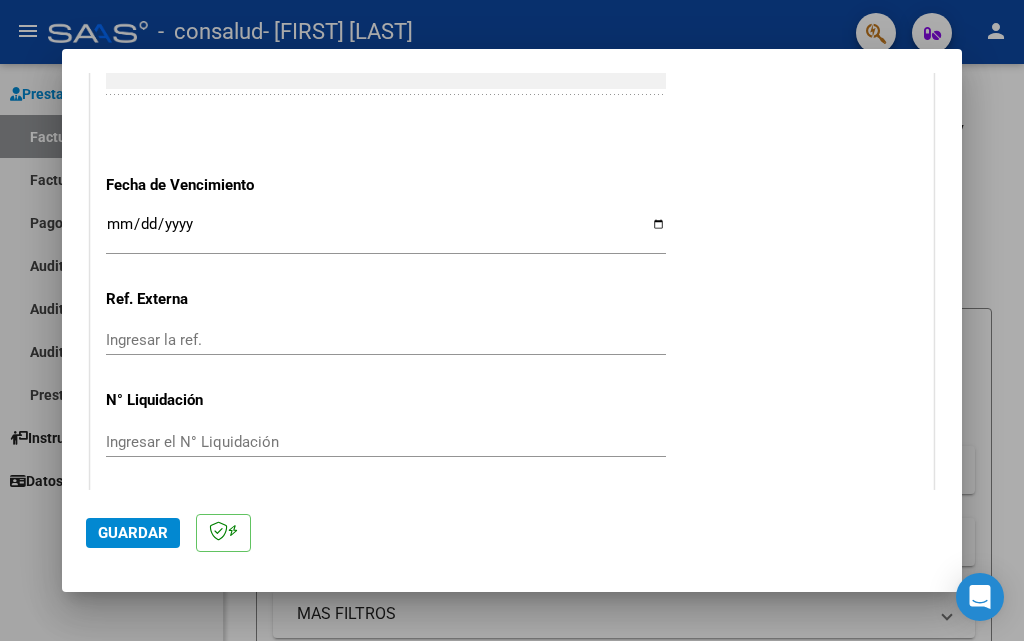 click on "Ingresar la fecha" 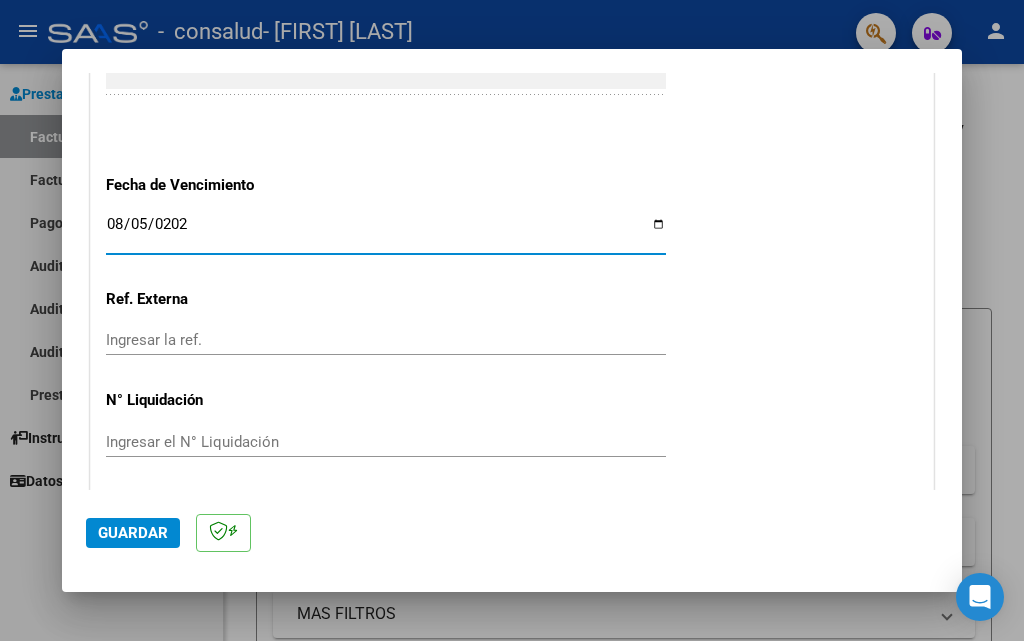 type on "2025-08-05" 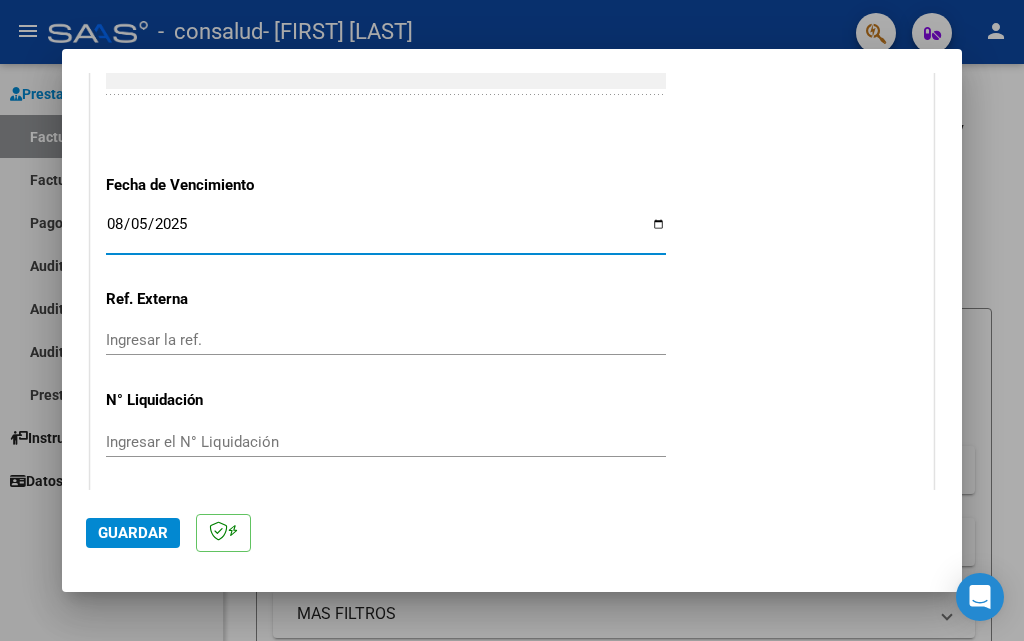 scroll, scrollTop: 1366, scrollLeft: 0, axis: vertical 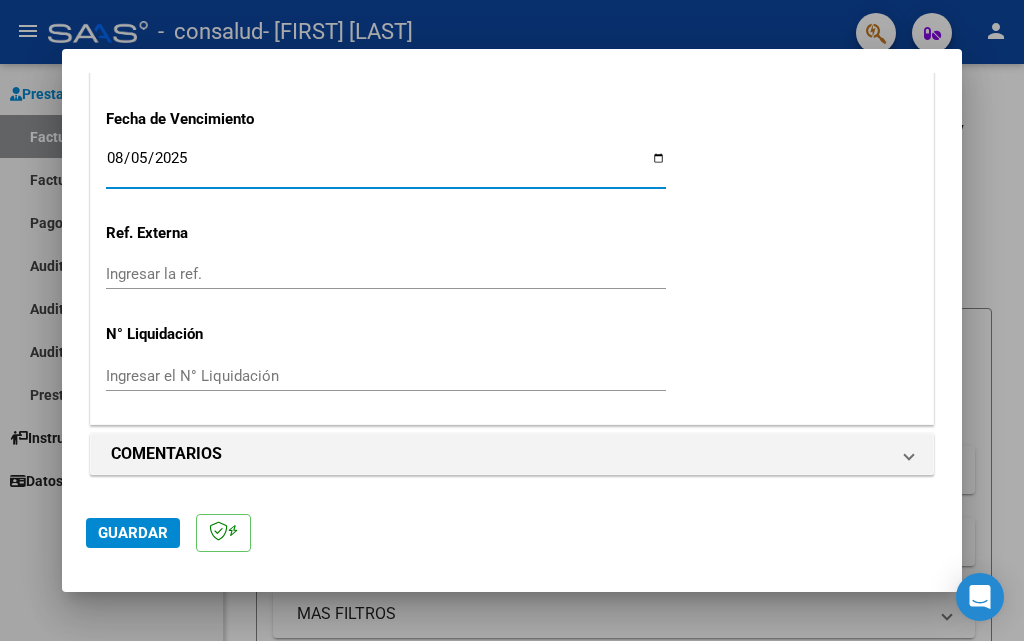 click on "Ingresar la ref." at bounding box center (386, 274) 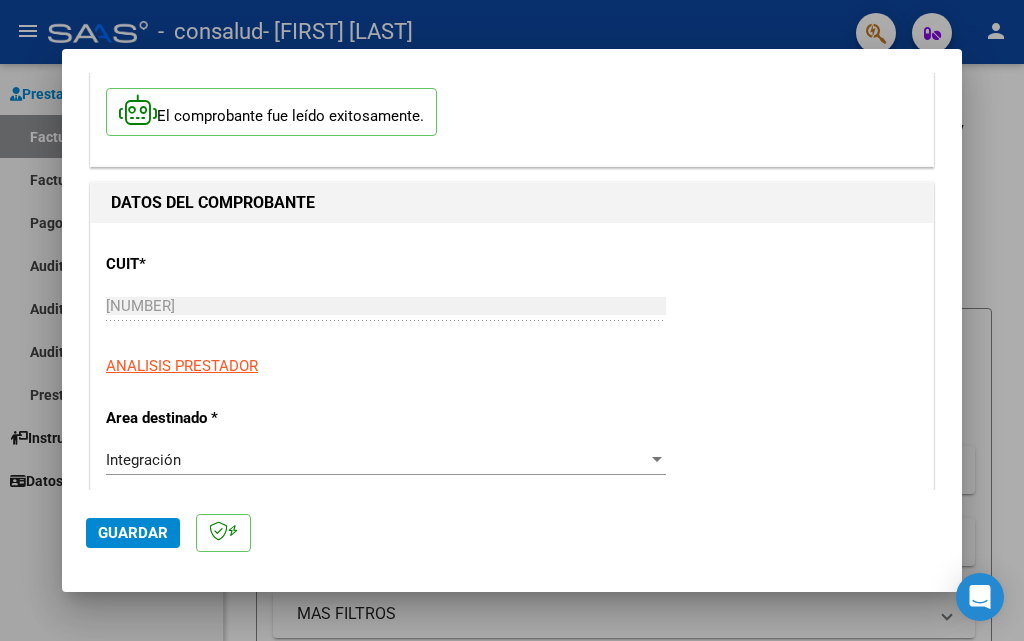 scroll, scrollTop: 0, scrollLeft: 0, axis: both 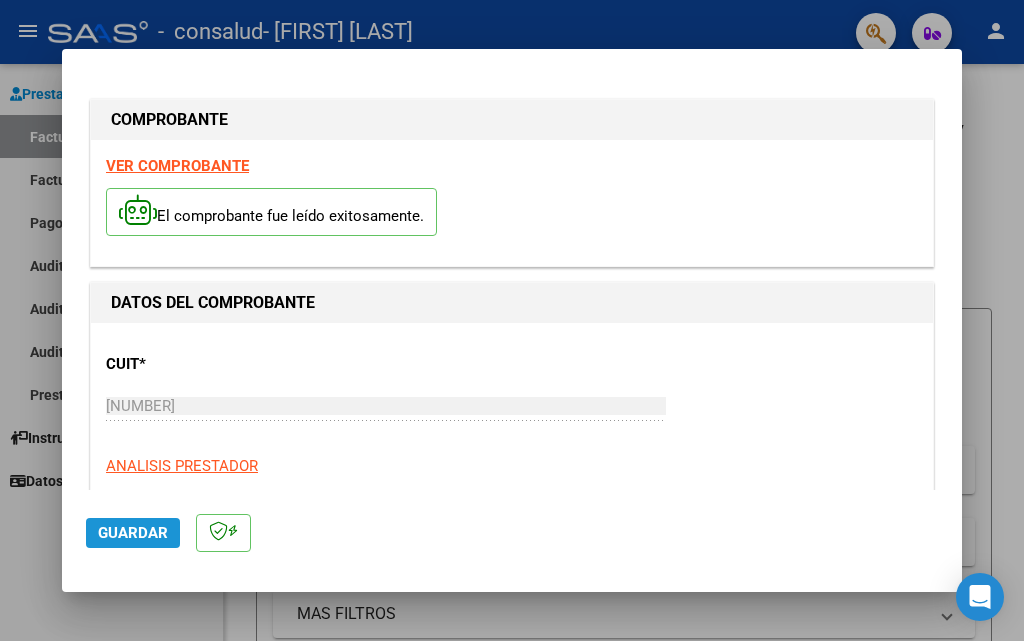 click on "Guardar" 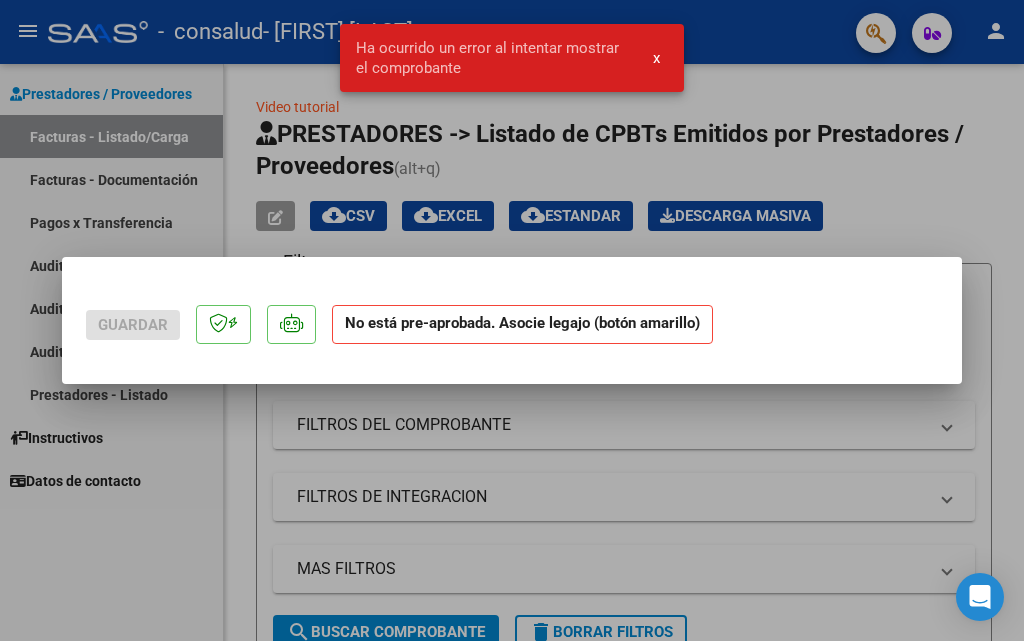 click on "No está pre-aprobada. Asocie legajo (botón amarillo)" 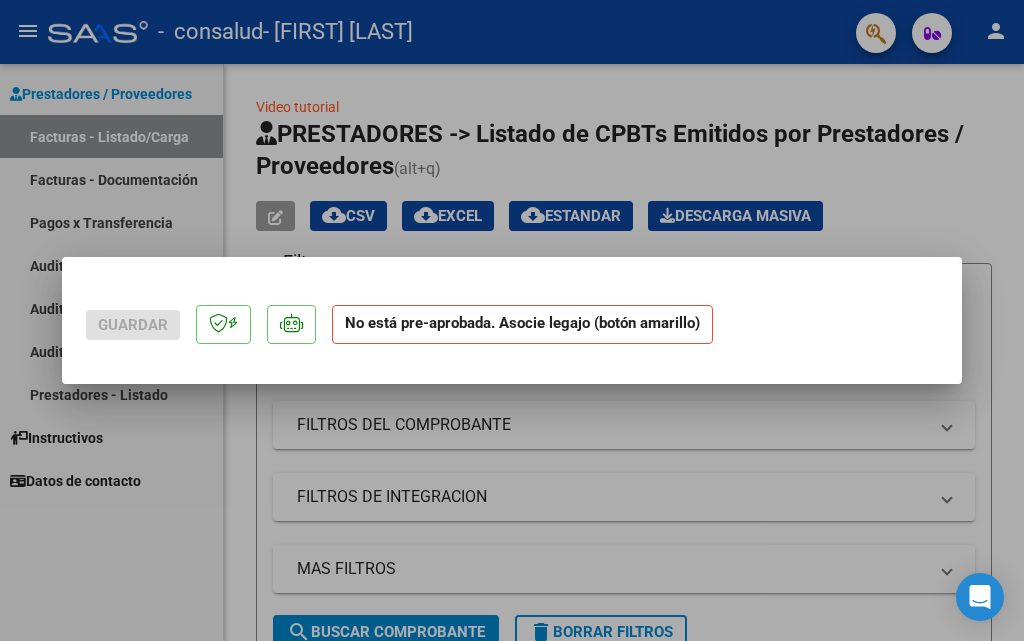 click at bounding box center [512, 320] 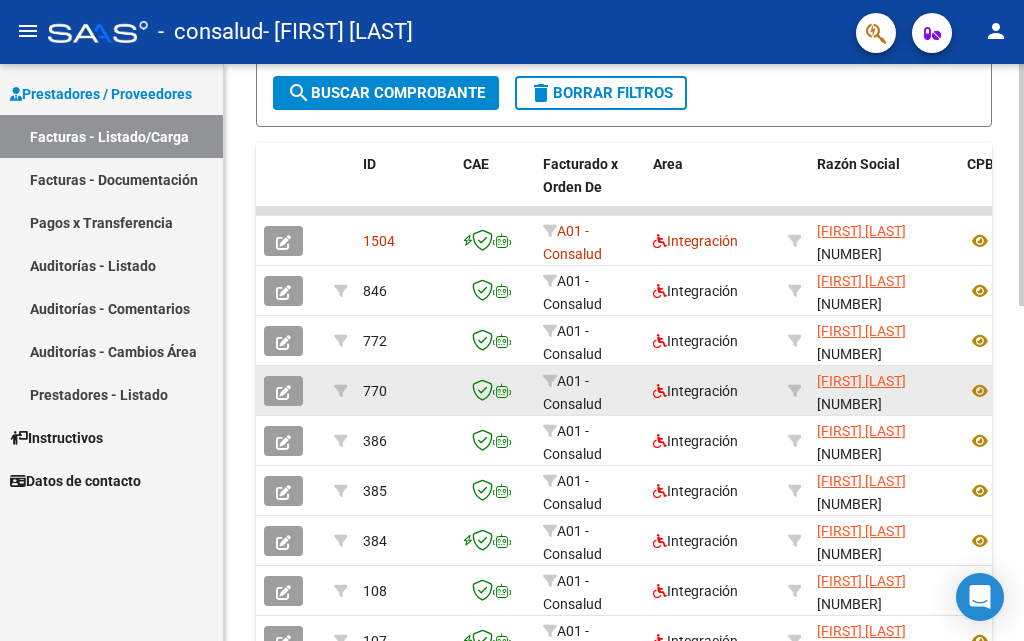 scroll, scrollTop: 600, scrollLeft: 0, axis: vertical 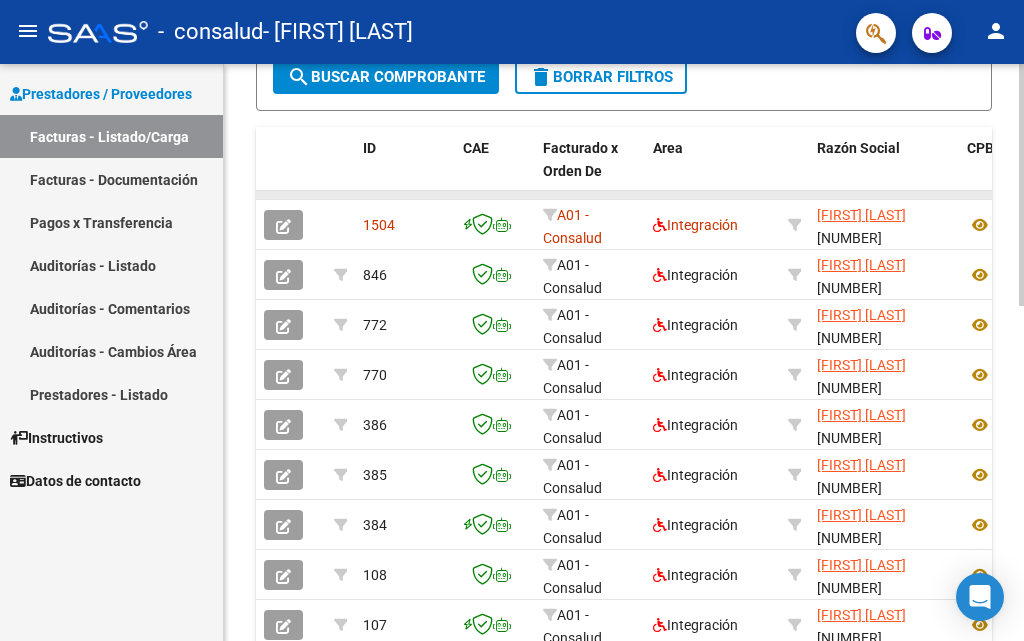 drag, startPoint x: 583, startPoint y: 197, endPoint x: 626, endPoint y: 193, distance: 43.185646 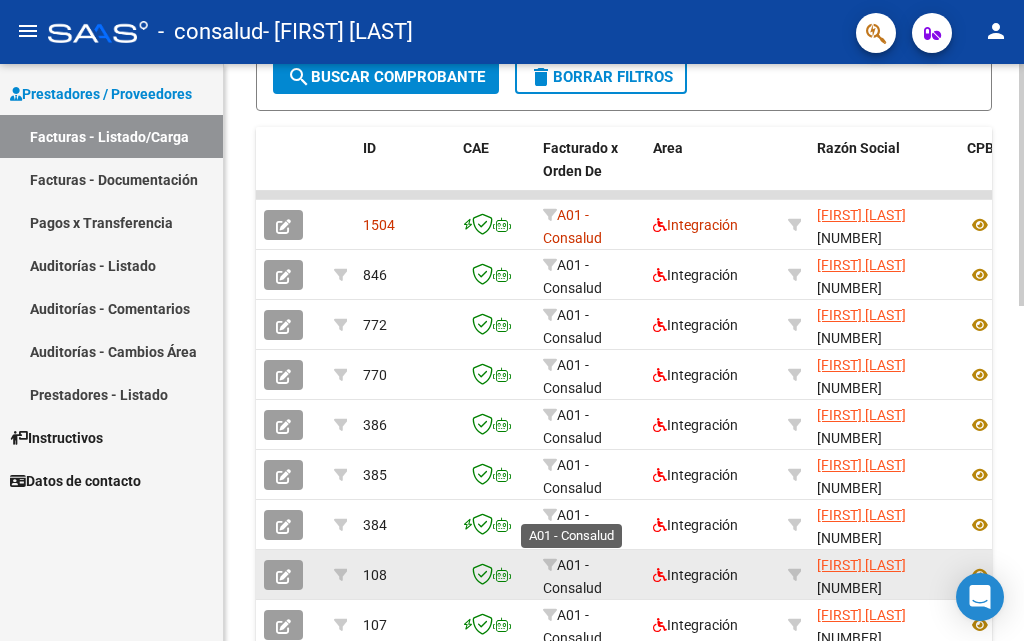 scroll, scrollTop: 3, scrollLeft: 0, axis: vertical 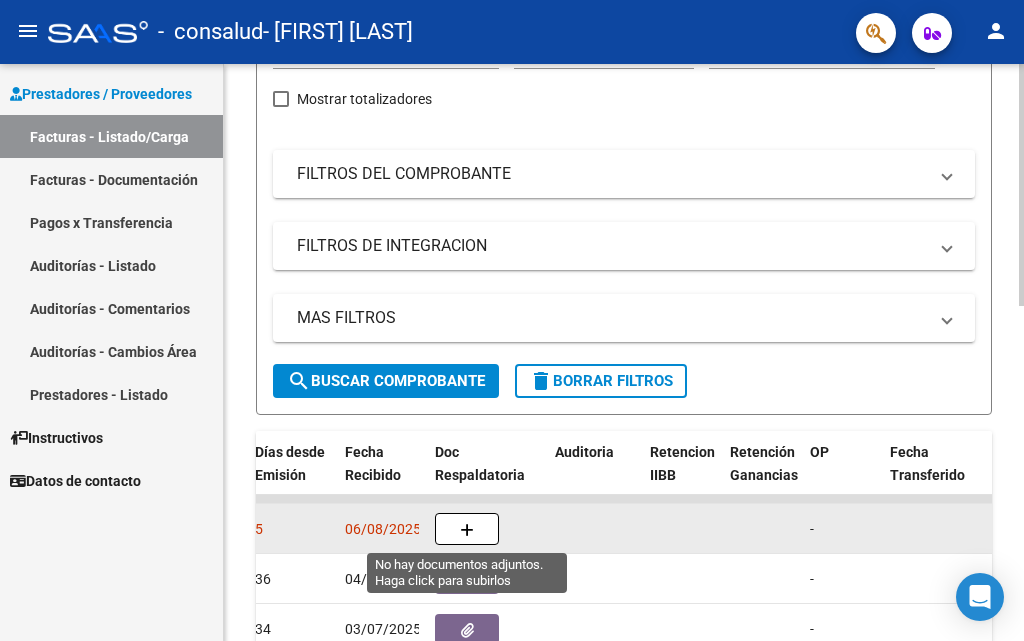 click 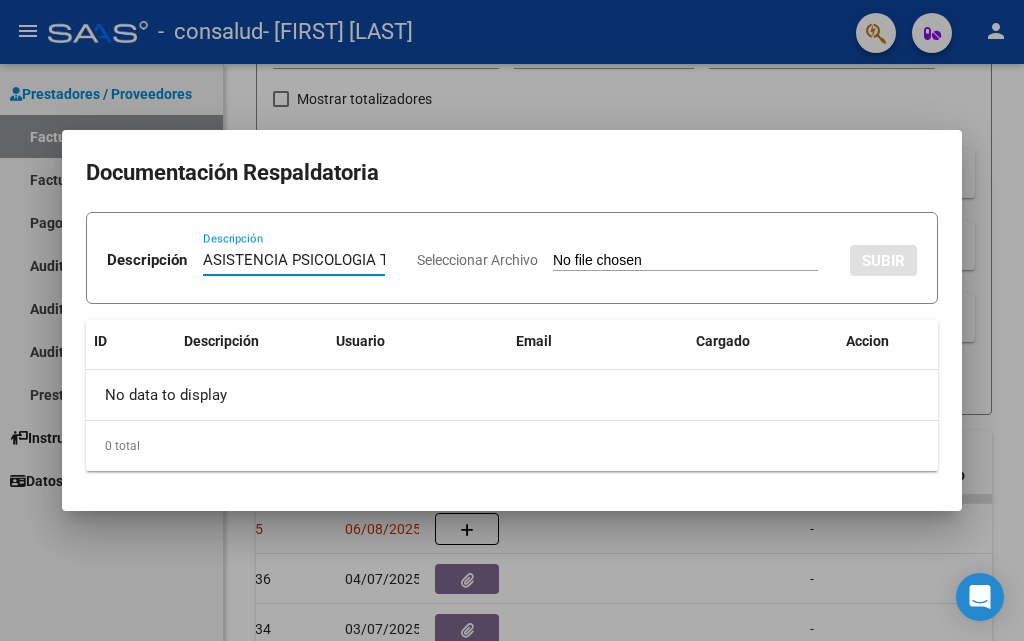 type on "ASISTENCIA PSICOLOGIA TIANNO MICHELI JULIO 2025" 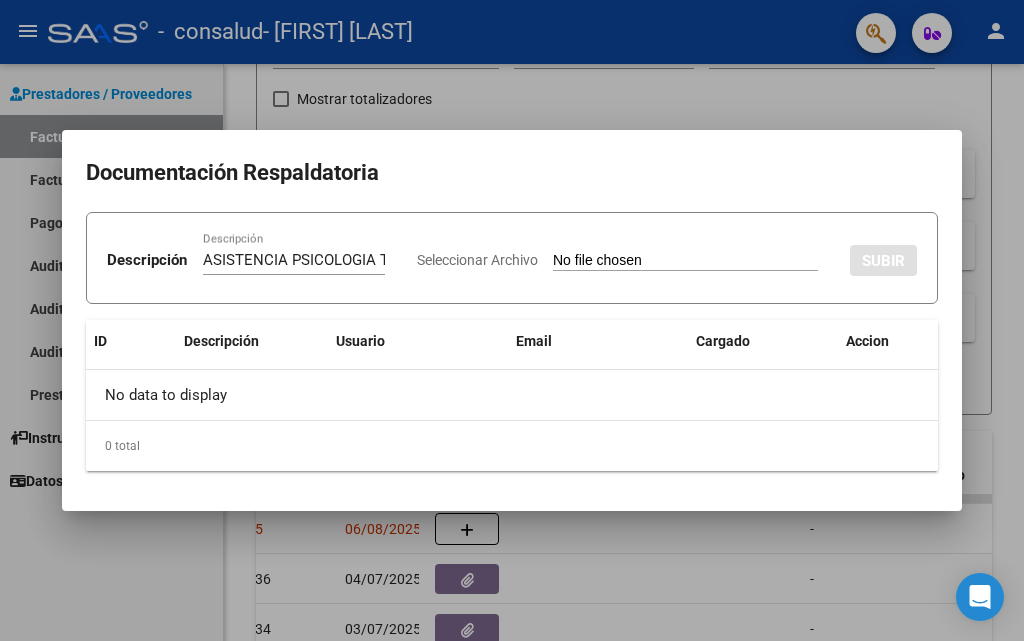 type on "C:\fakepath\ASISTENCIA PSICOLOGÍA [LAST] [FIRST] [MONTH] 2025.pdf" 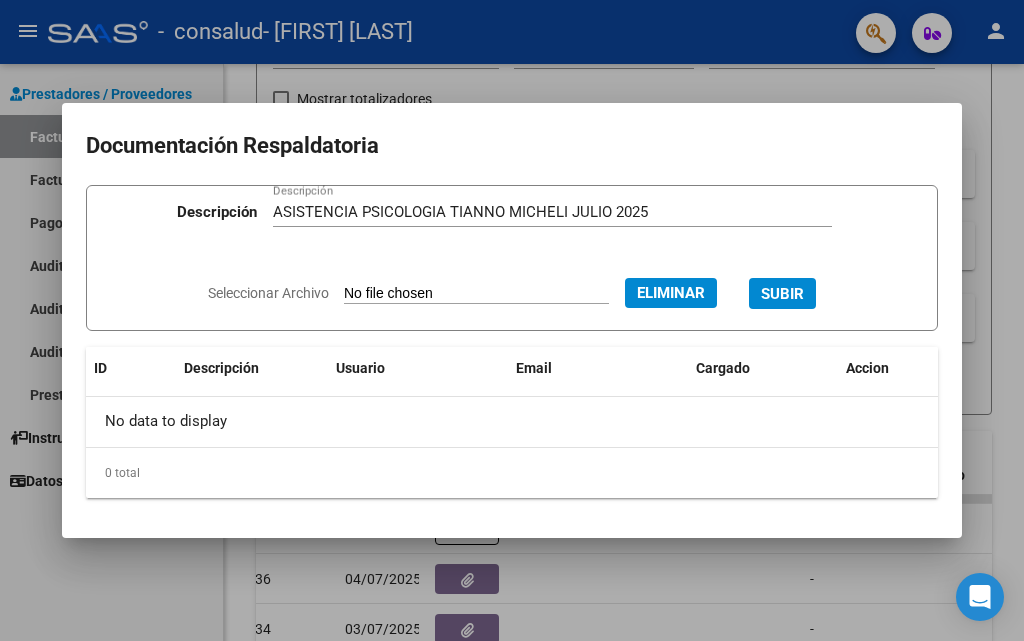 click on "SUBIR" at bounding box center [782, 294] 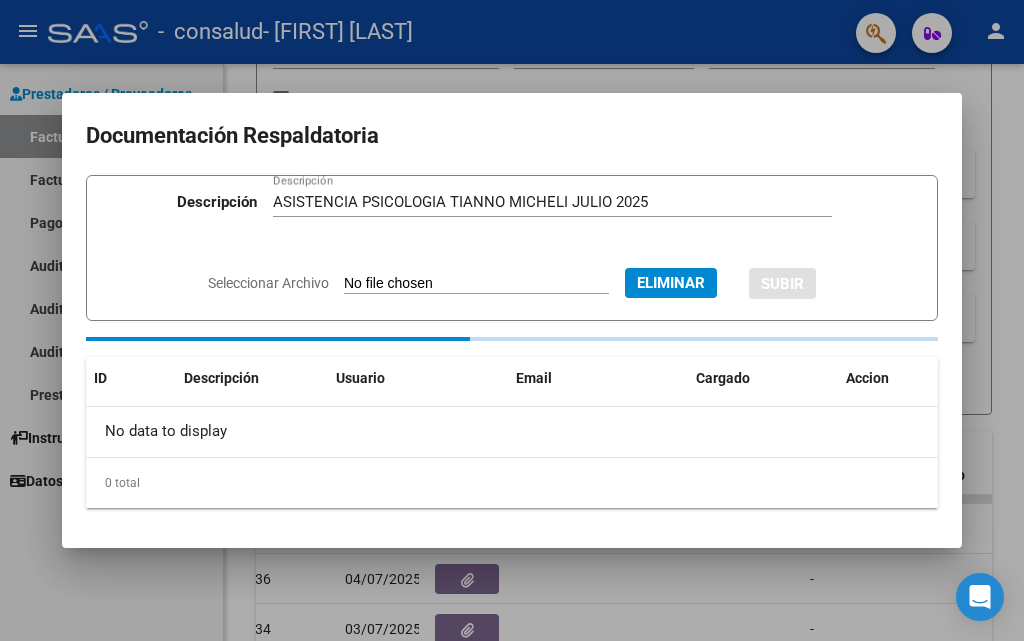 type 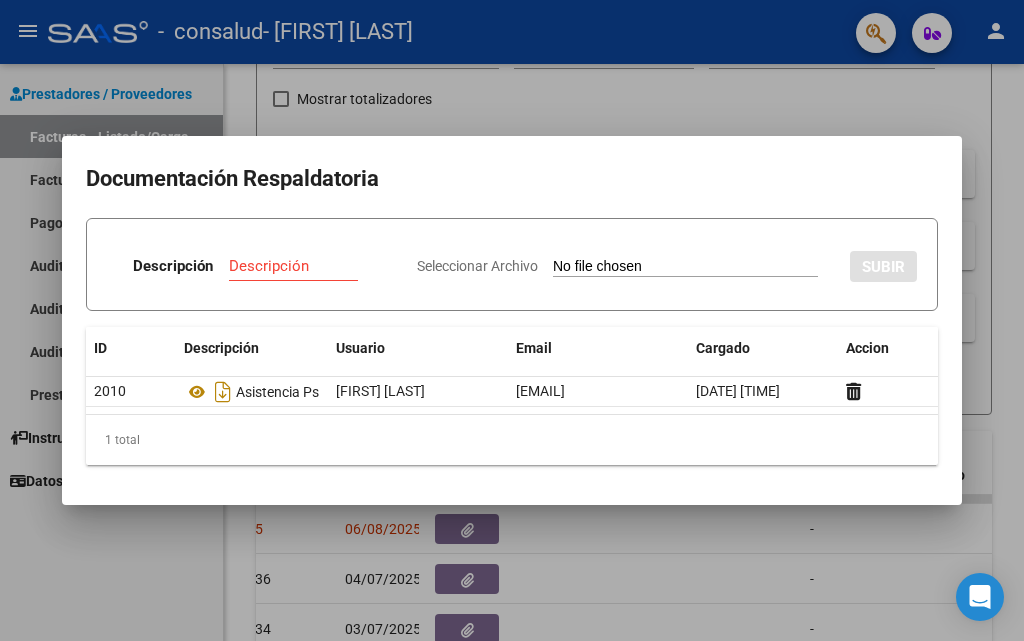 click at bounding box center (512, 320) 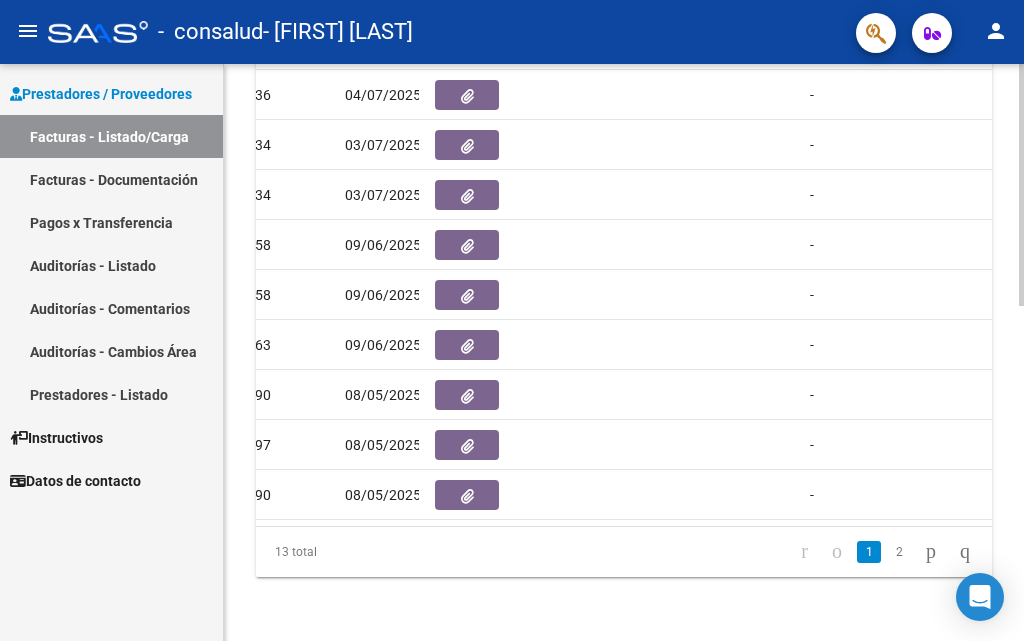 scroll, scrollTop: 796, scrollLeft: 0, axis: vertical 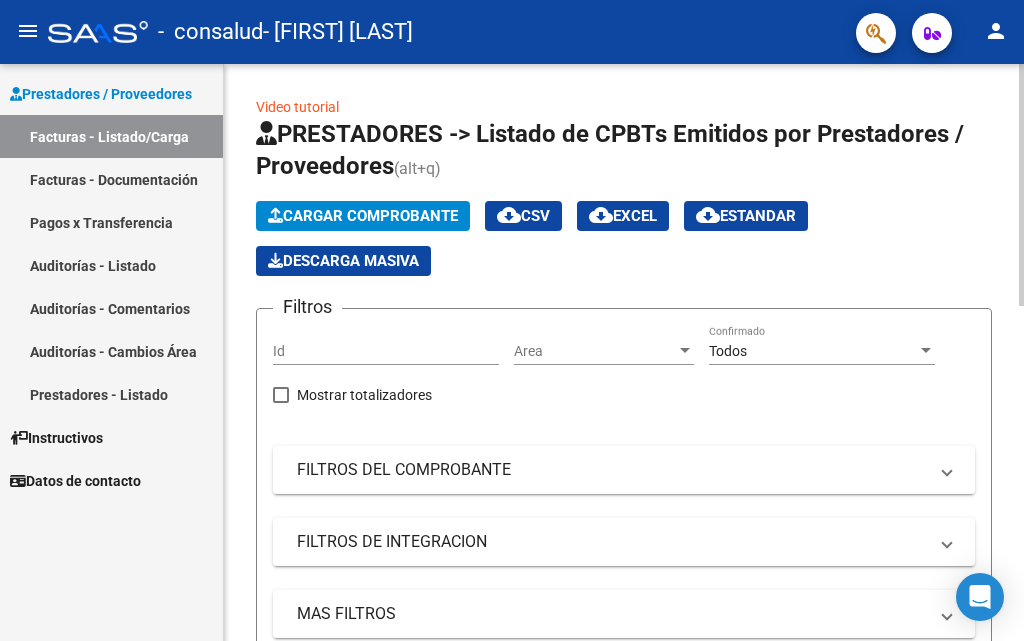 click on "Cargar Comprobante" 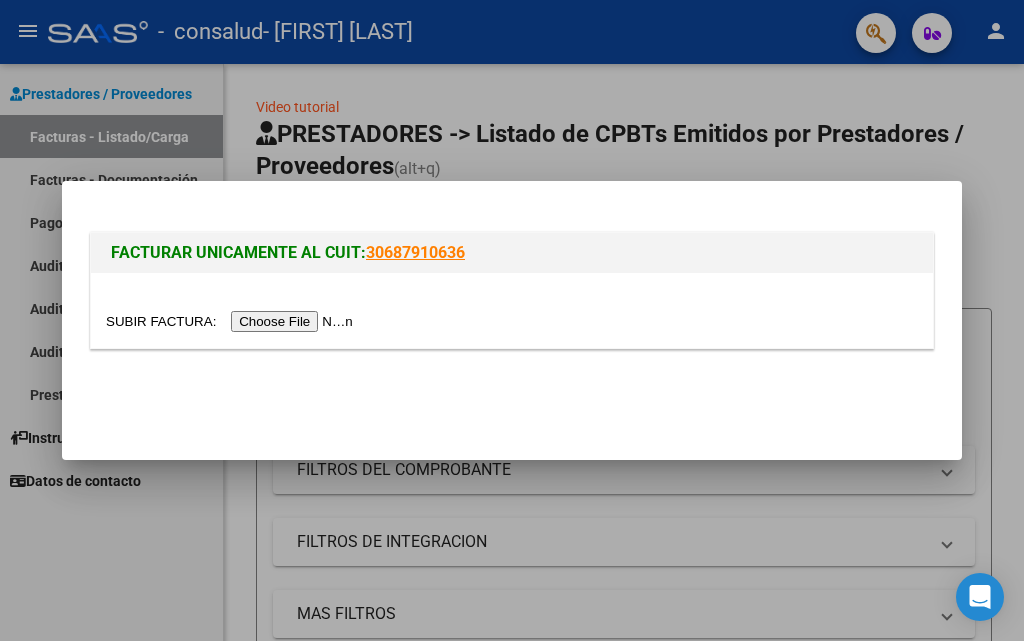 click at bounding box center (232, 321) 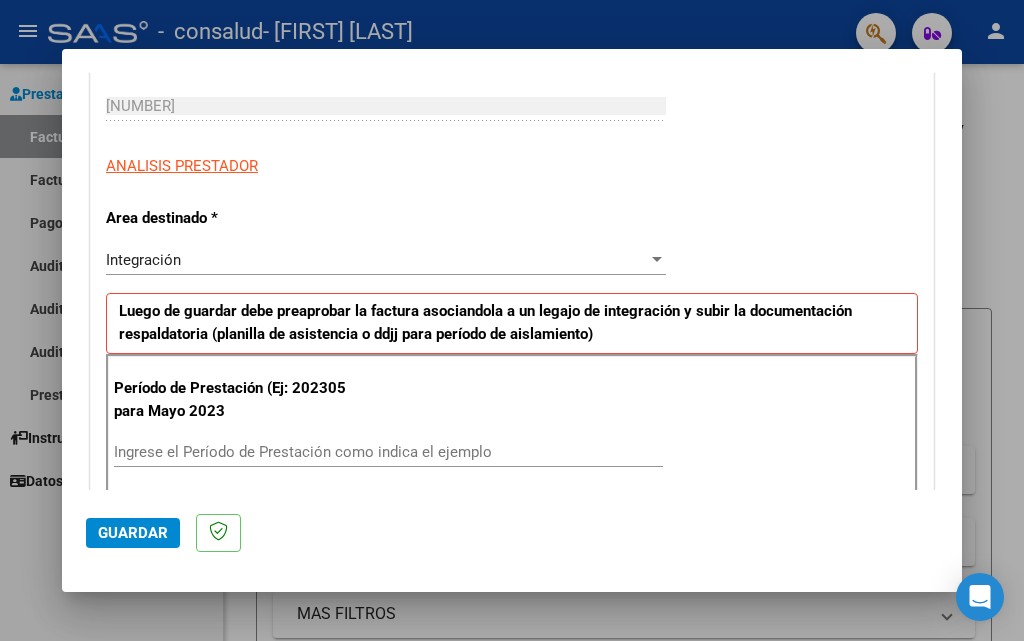scroll, scrollTop: 400, scrollLeft: 0, axis: vertical 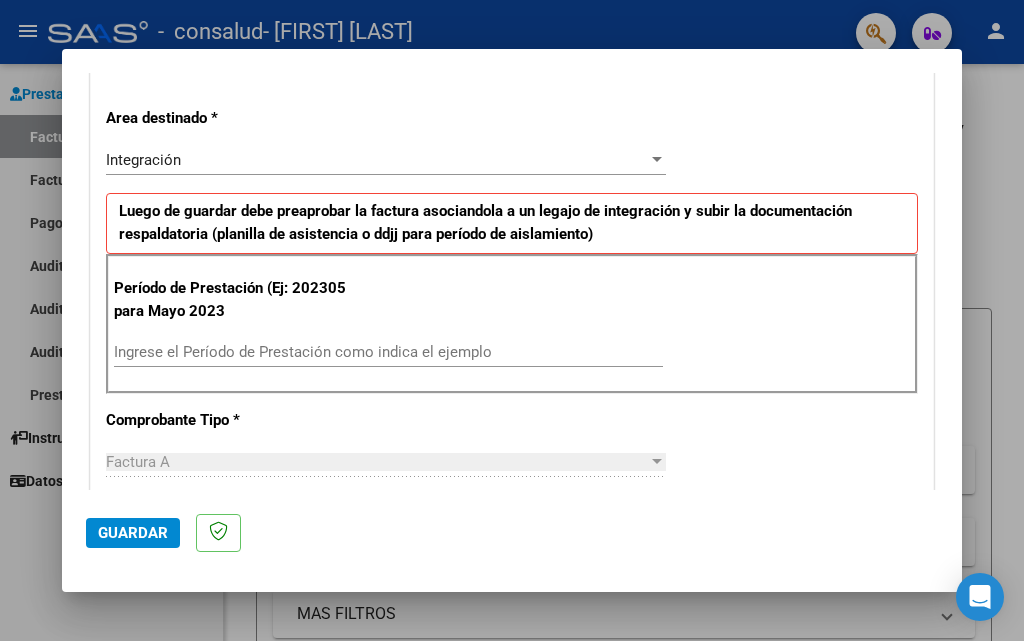 click on "Ingrese el Período de Prestación como indica el ejemplo" at bounding box center [388, 352] 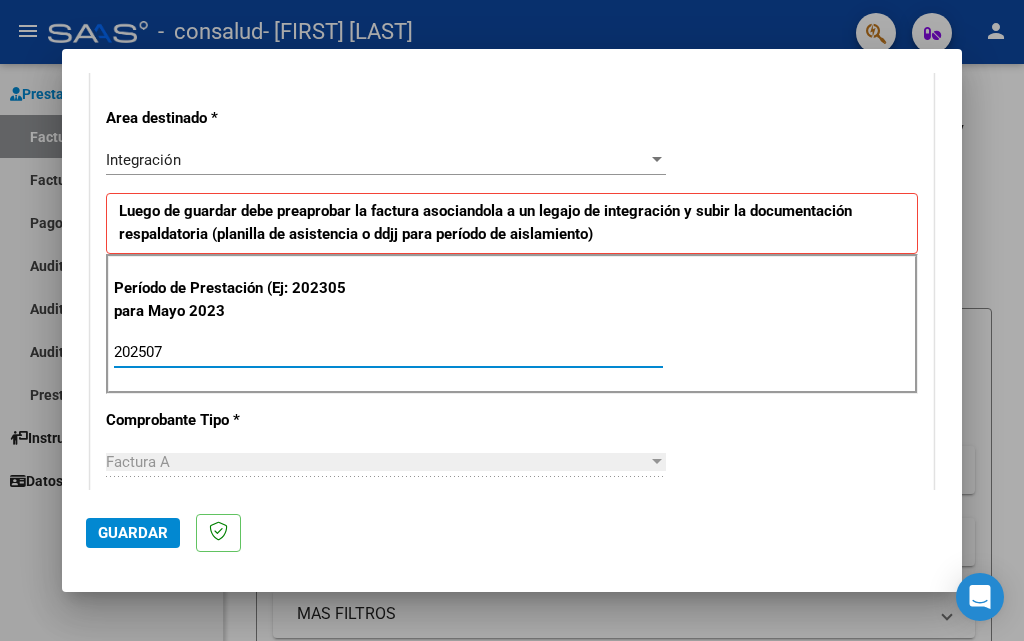 type on "202507" 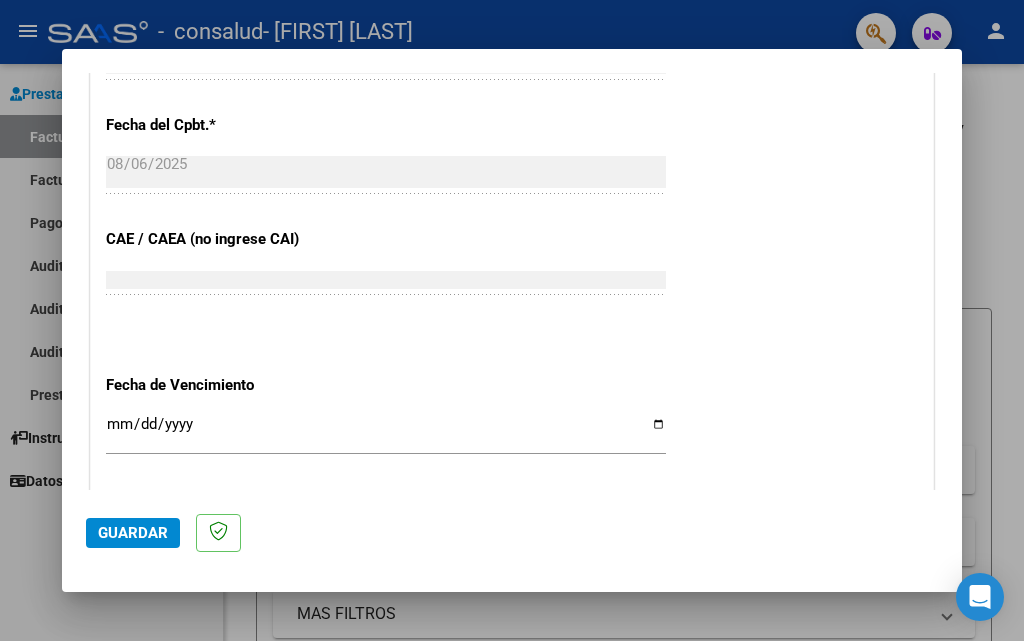 scroll, scrollTop: 1200, scrollLeft: 0, axis: vertical 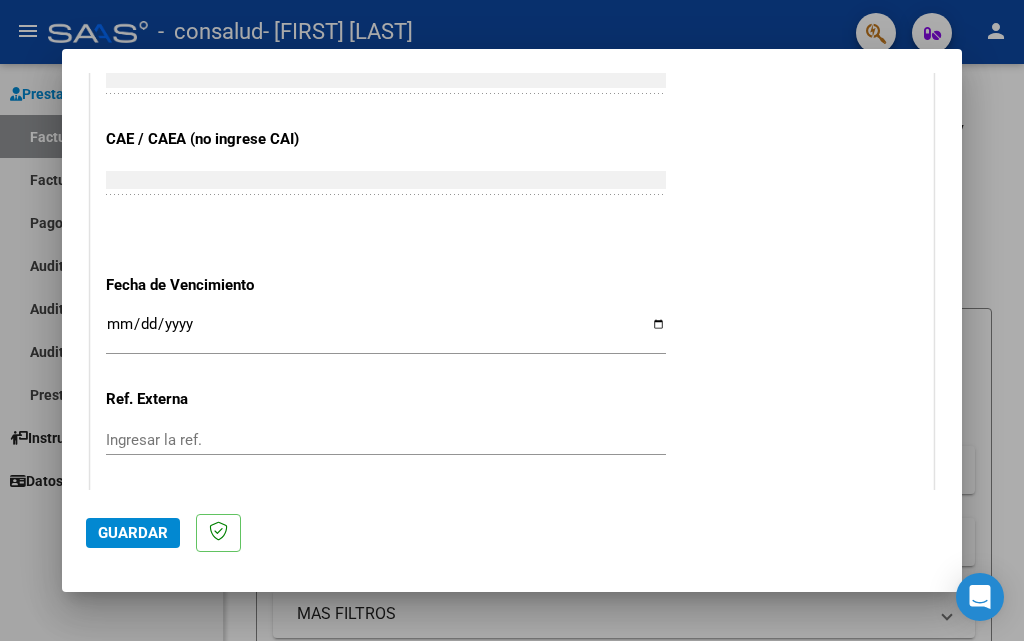 click on "CUIT * [NUMBER] Ingresar CUIT ANALISIS PRESTADOR Area destinado * Integración Seleccionar Area Luego de guardar debe preaprobar la factura asociandola a un legajo de integración y subir la documentación respaldatoria (planilla de asistencia o ddjj para período de aislamiento) Período de Prestación (Ej: 202305 para Mayo 2023 202507 Ingrese el Período de Prestación como indica el ejemplo Comprobante Tipo * Factura A Seleccionar Tipo Punto de Venta * 6 Ingresar el Nro. Número * 244 Ingresar el Nro. Monto * $ 197.929,76 Ingresar el monto Fecha del Cpbt. * 2025-08-06 Ingresar la fecha CAE / CAEA (no ingrese CAI) 75324213321163 Ingresar el CAE o CAEA (no ingrese CAI) Fecha de Vencimiento Ingresar la fecha Ref. Externa Ingresar la ref. N° Liquidación Ingresar el N° Liquidación" at bounding box center [512, -144] 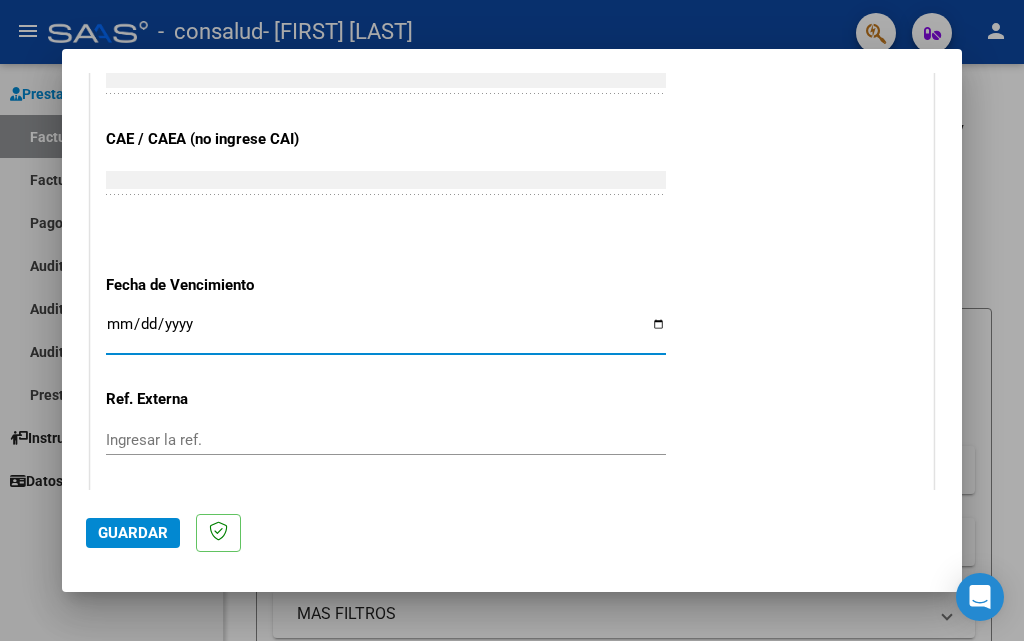 click on "Ingresar la fecha" at bounding box center (386, 332) 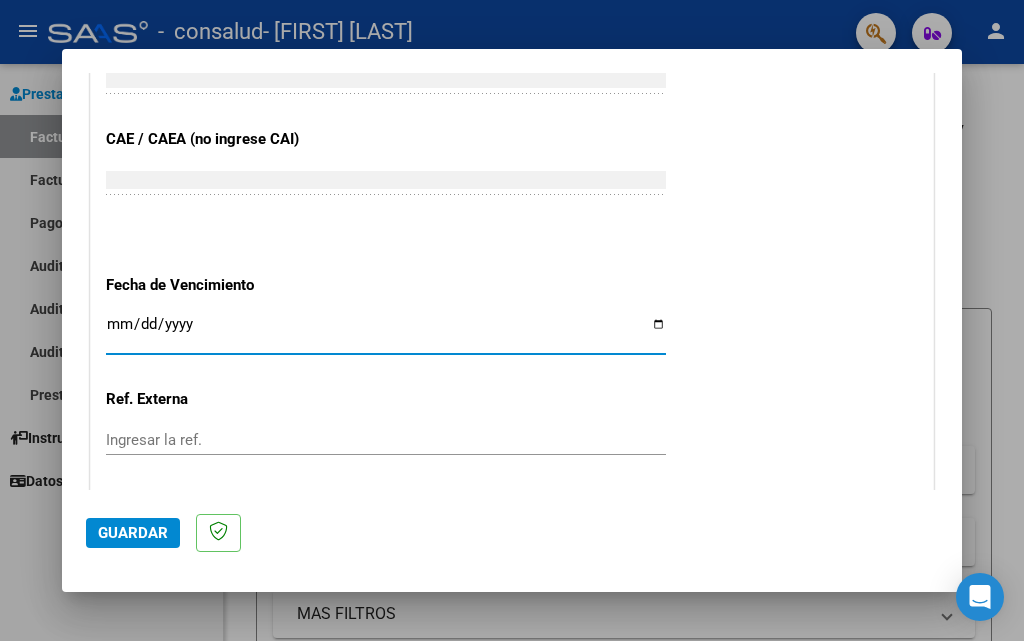 type on "2025-08-06" 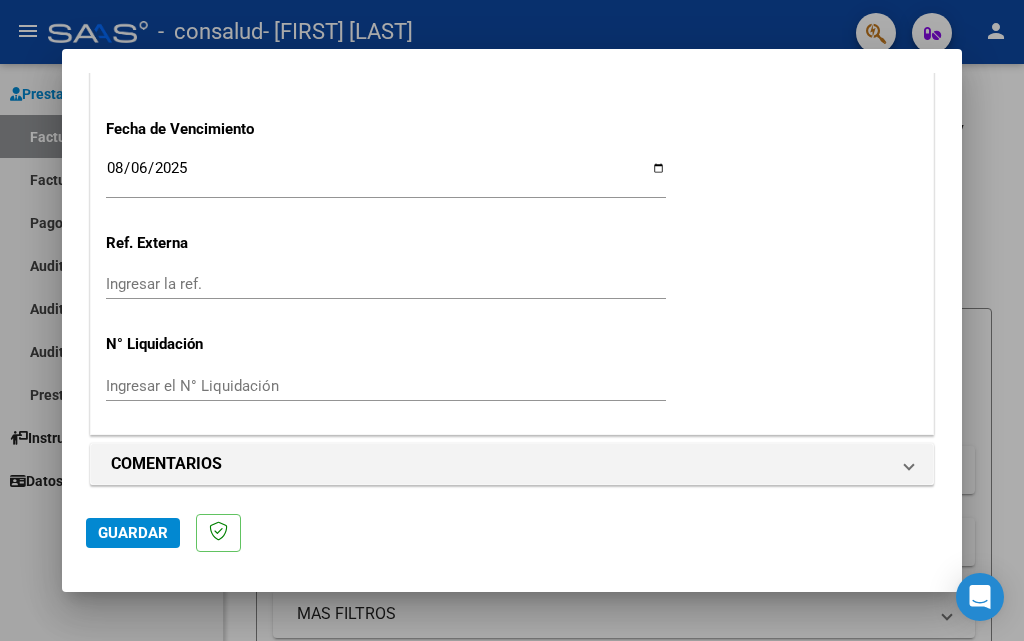 scroll, scrollTop: 1366, scrollLeft: 0, axis: vertical 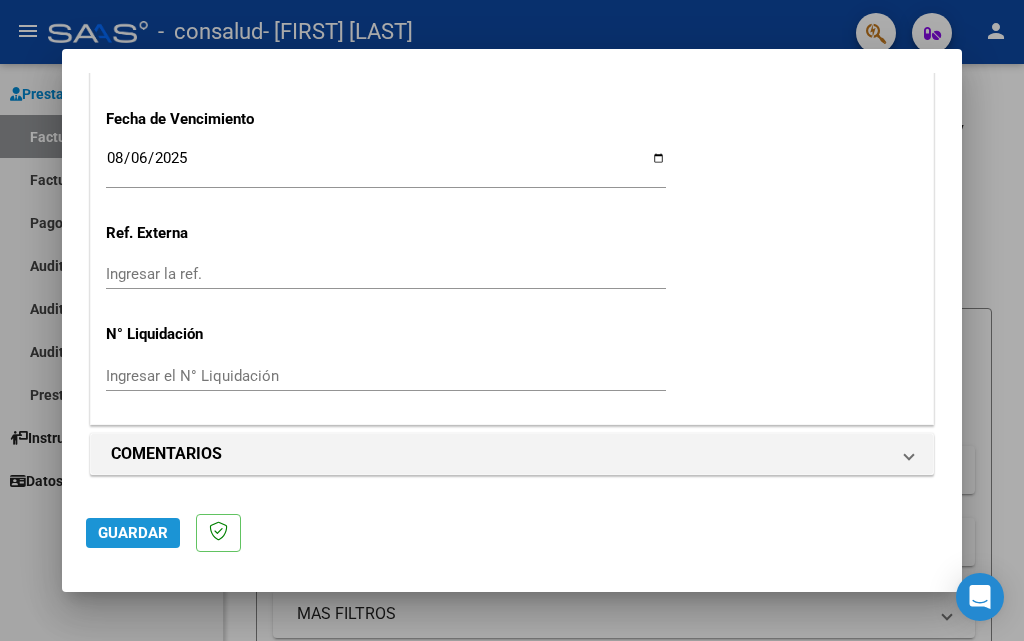 click on "Guardar" 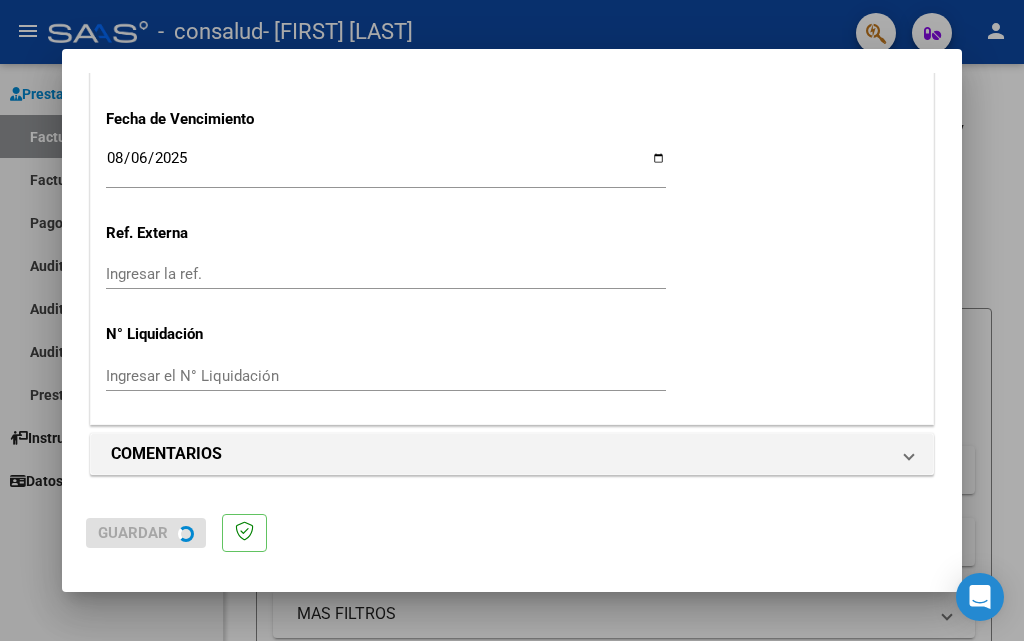 scroll, scrollTop: 0, scrollLeft: 0, axis: both 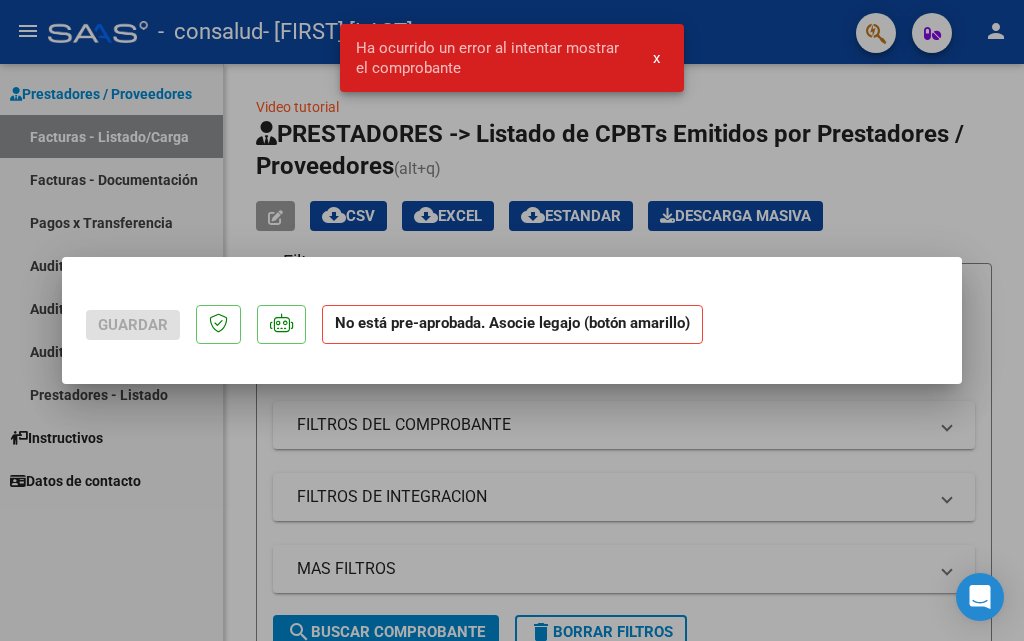 click on "No está pre-aprobada. Asocie legajo (botón amarillo)" 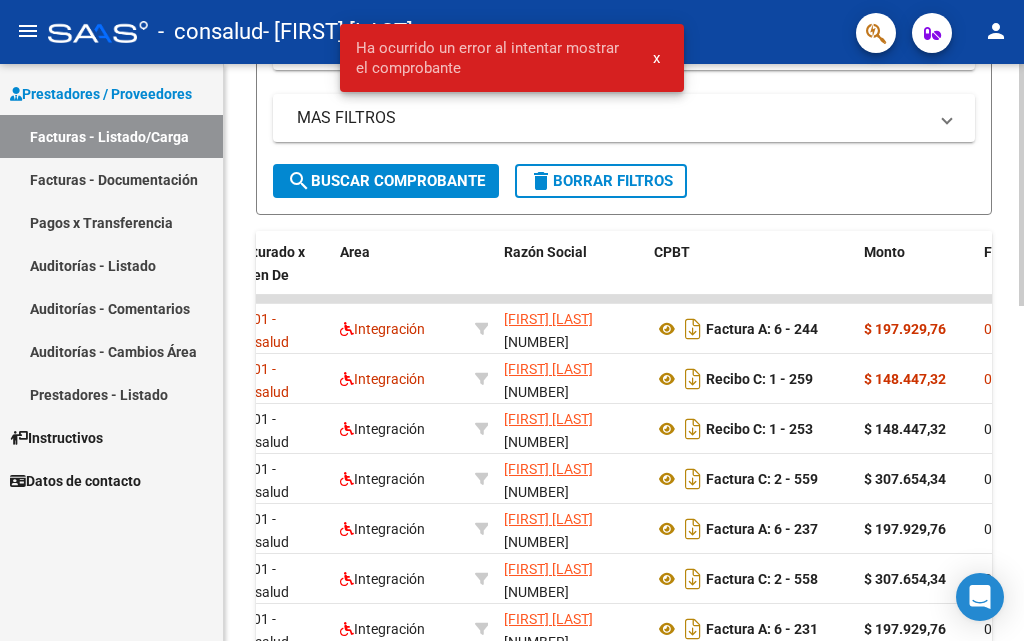 scroll, scrollTop: 500, scrollLeft: 0, axis: vertical 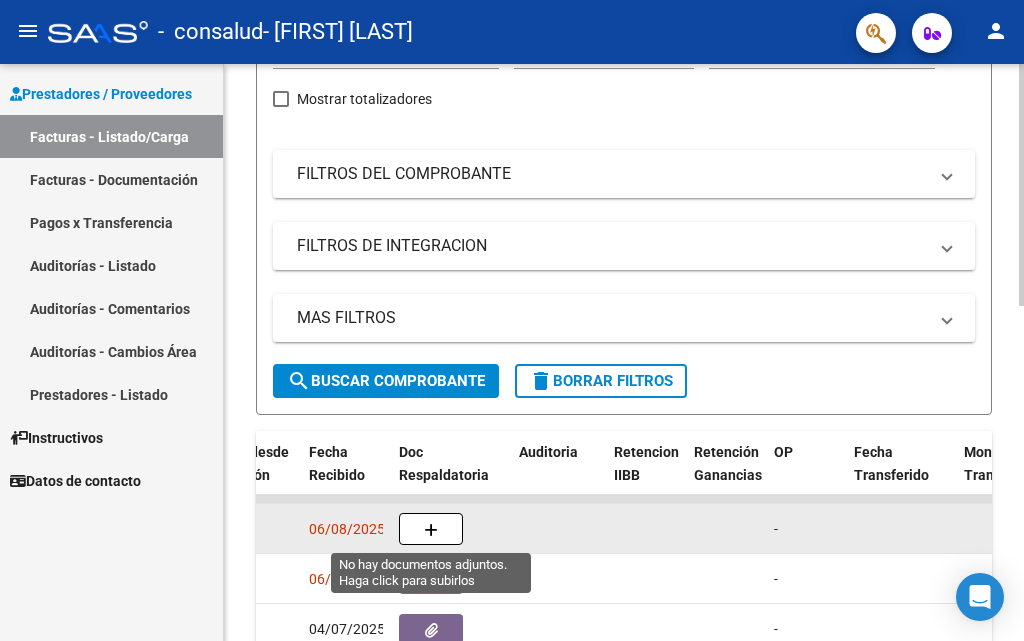 click 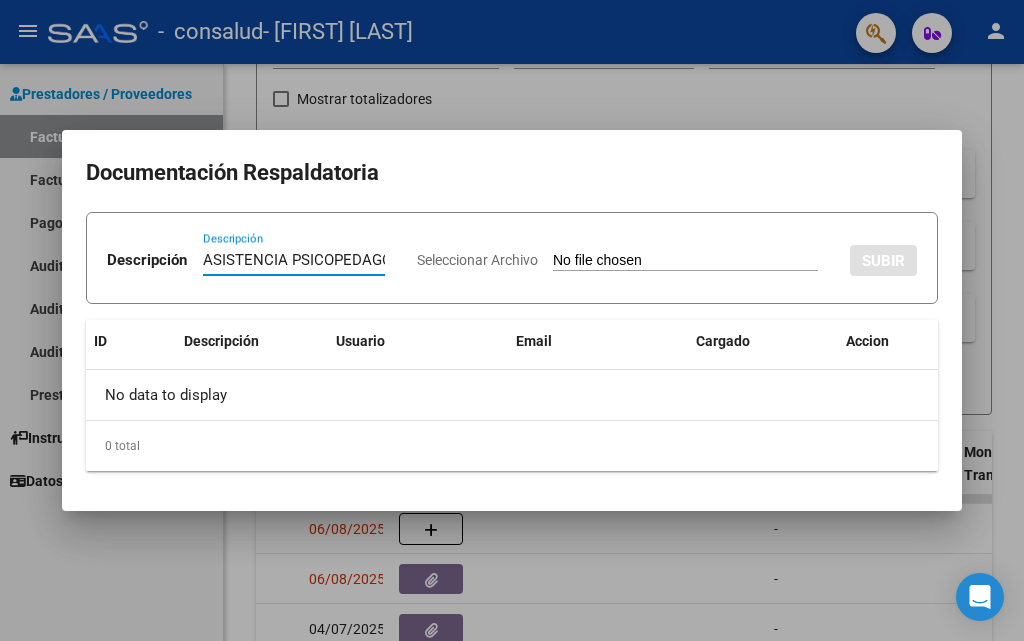 type on "ASISTENCIA PSICOPEDAGOGIA [LAST] [FIRST] [MONTH] 2025" 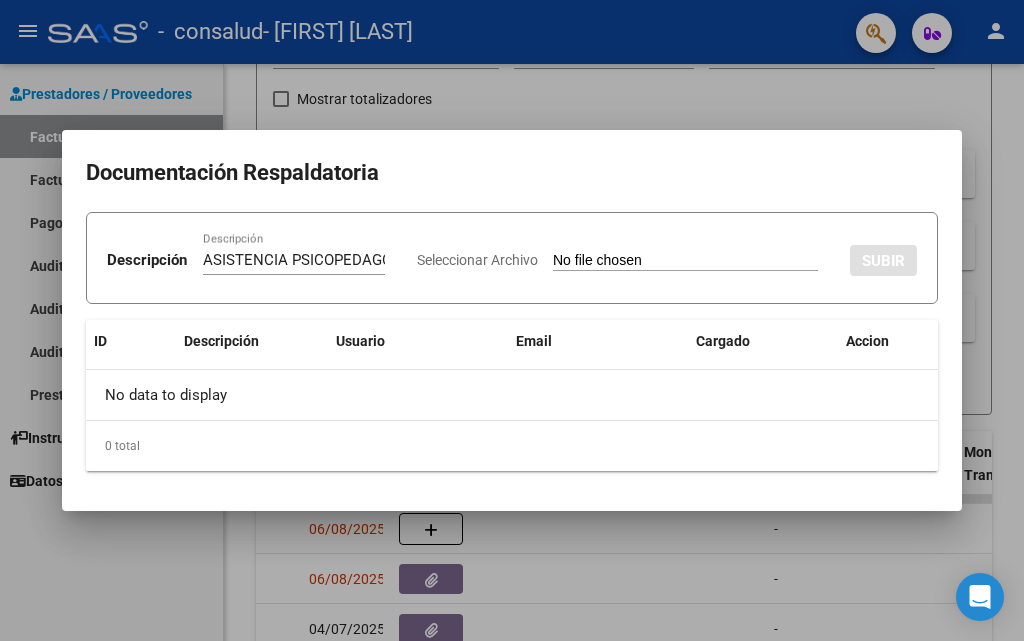 type on "C:\fakepath\ASISTENCIA PSICOPEDAGOGIA [LAST] [FIRST] [MONTH] 2025.pdf" 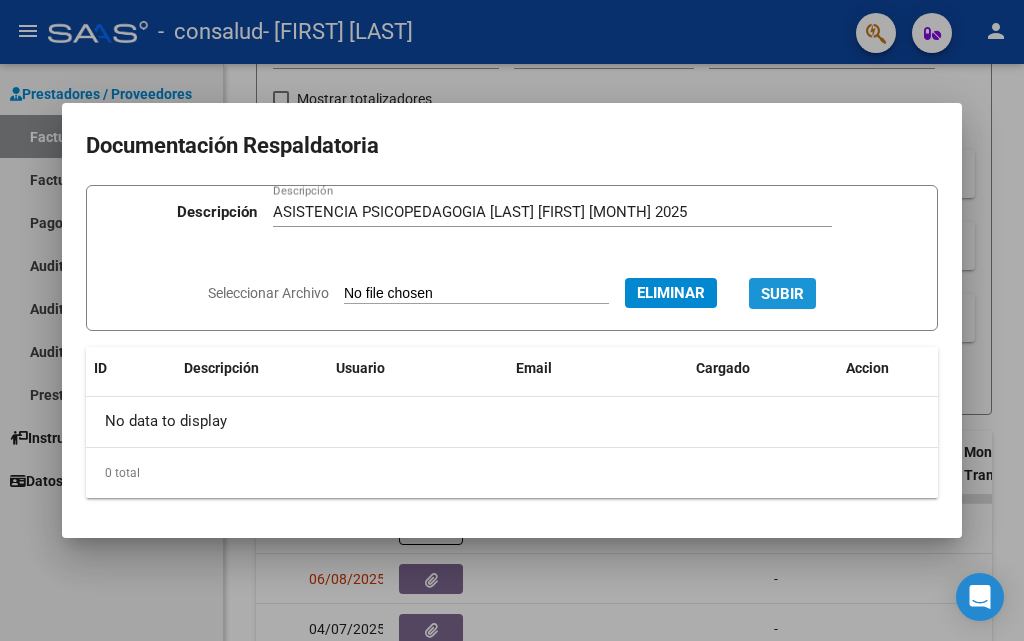 click on "SUBIR" at bounding box center [782, 294] 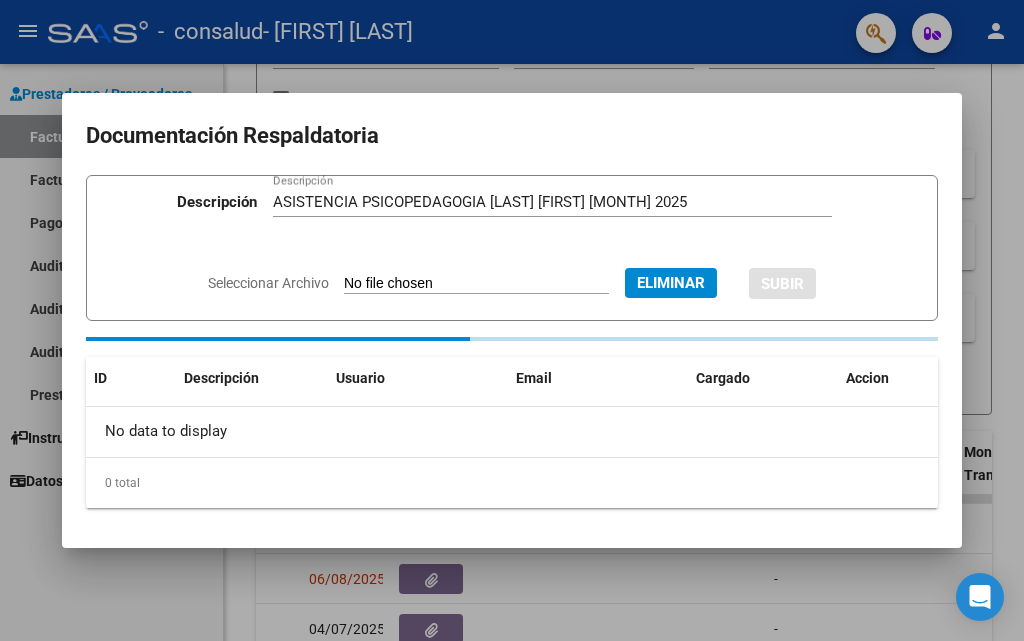 type 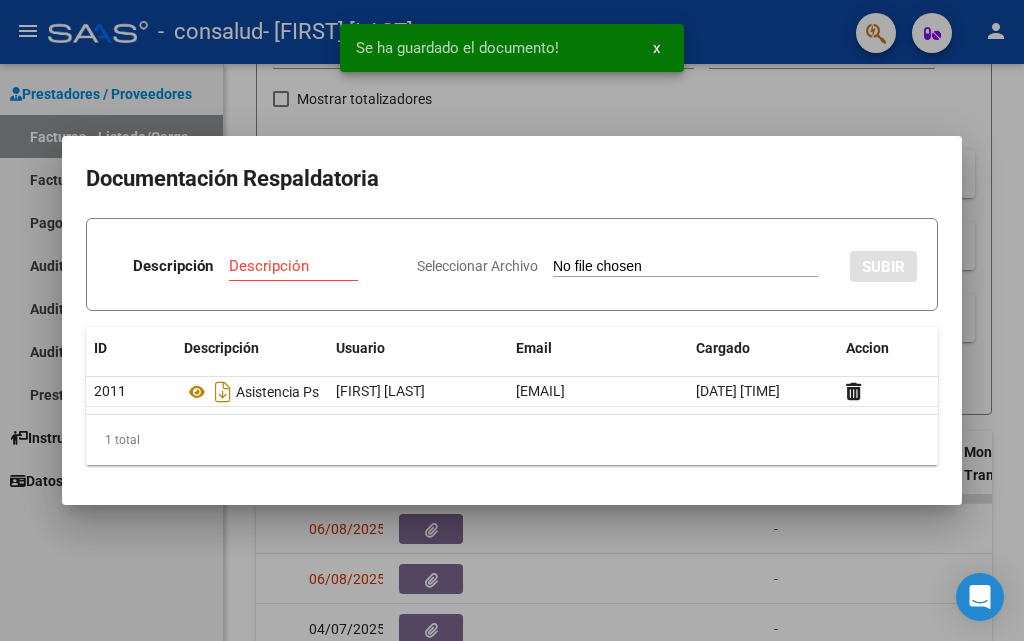 click at bounding box center (512, 320) 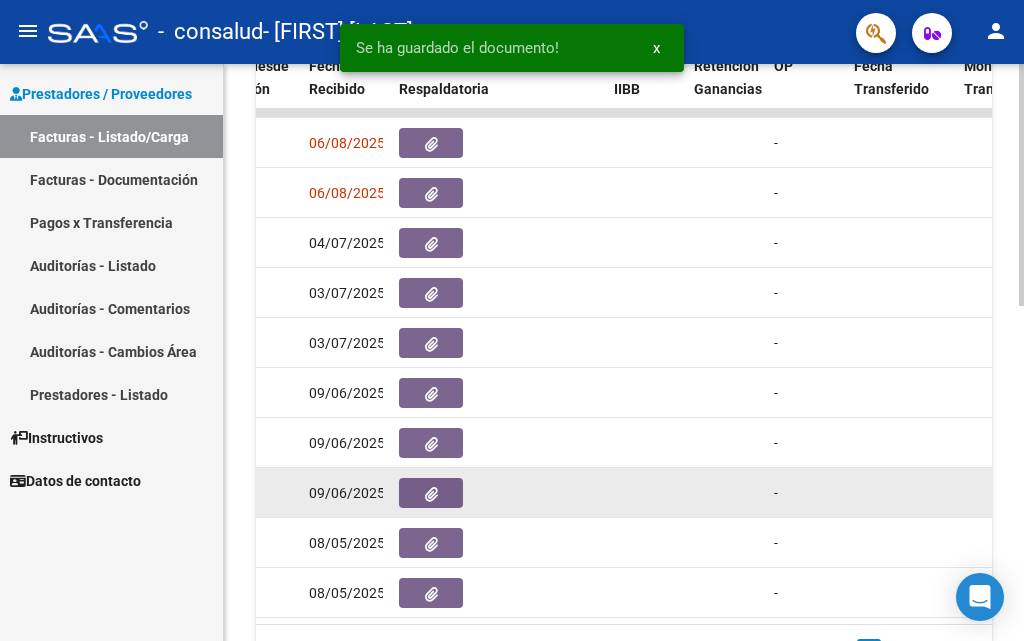 scroll, scrollTop: 796, scrollLeft: 0, axis: vertical 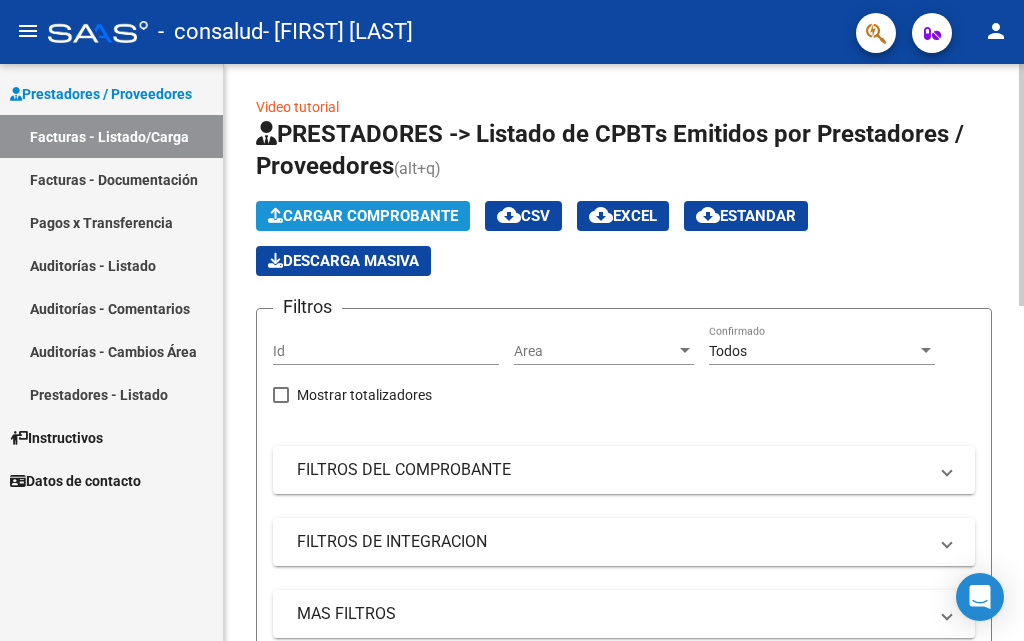 click on "Cargar Comprobante" 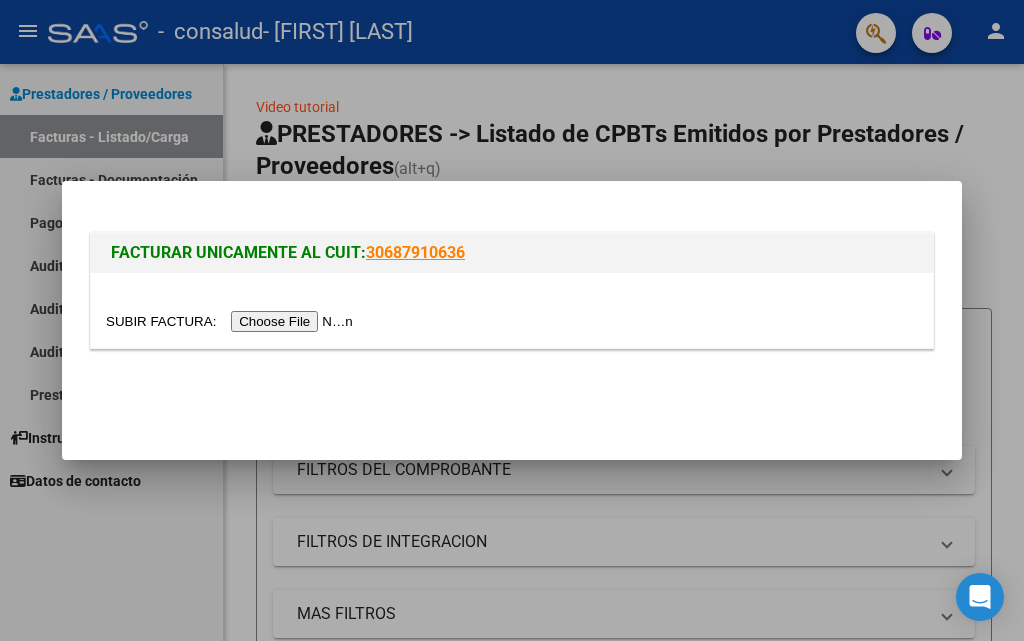 click at bounding box center [232, 321] 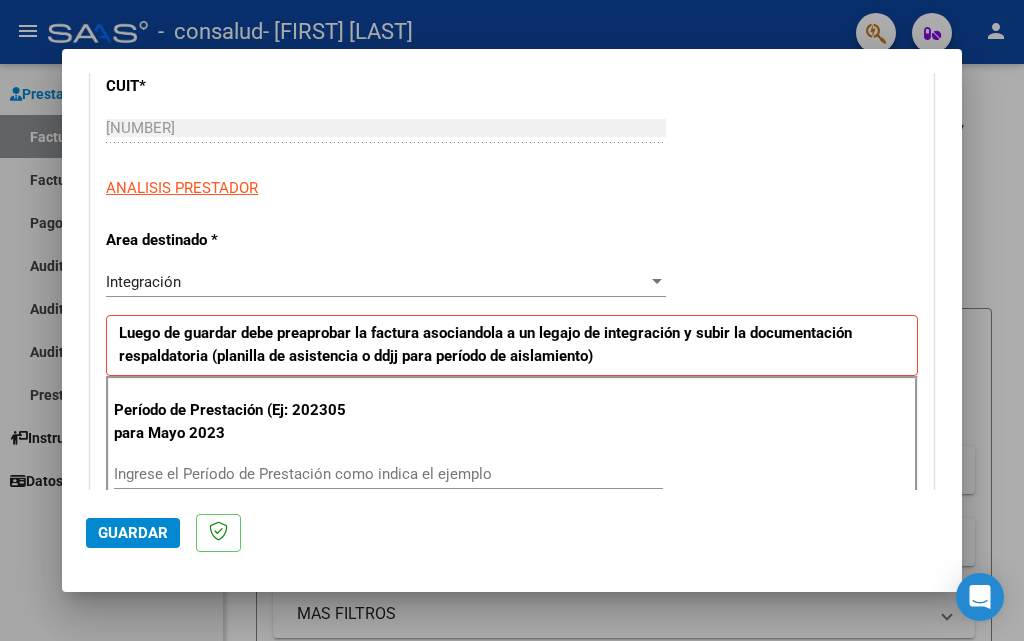 scroll, scrollTop: 400, scrollLeft: 0, axis: vertical 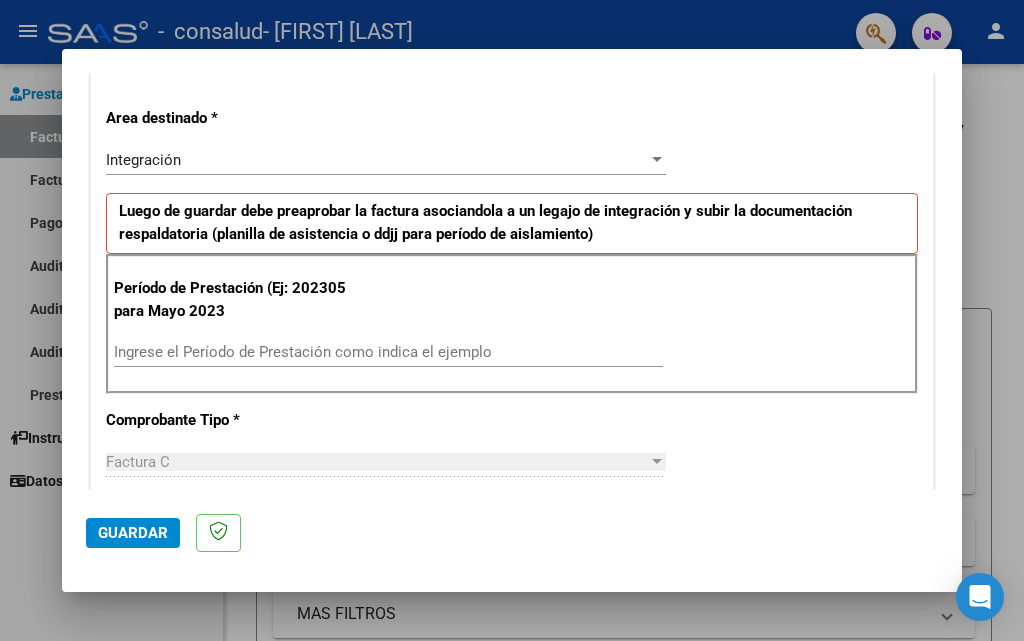 click on "Ingrese el Período de Prestación como indica el ejemplo" at bounding box center [388, 352] 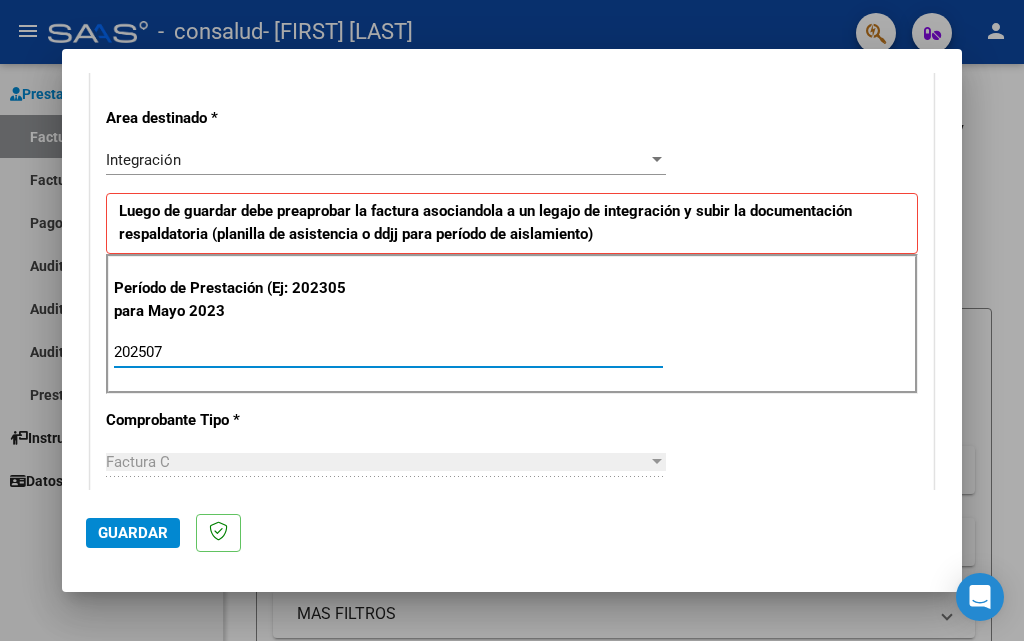 type on "202507" 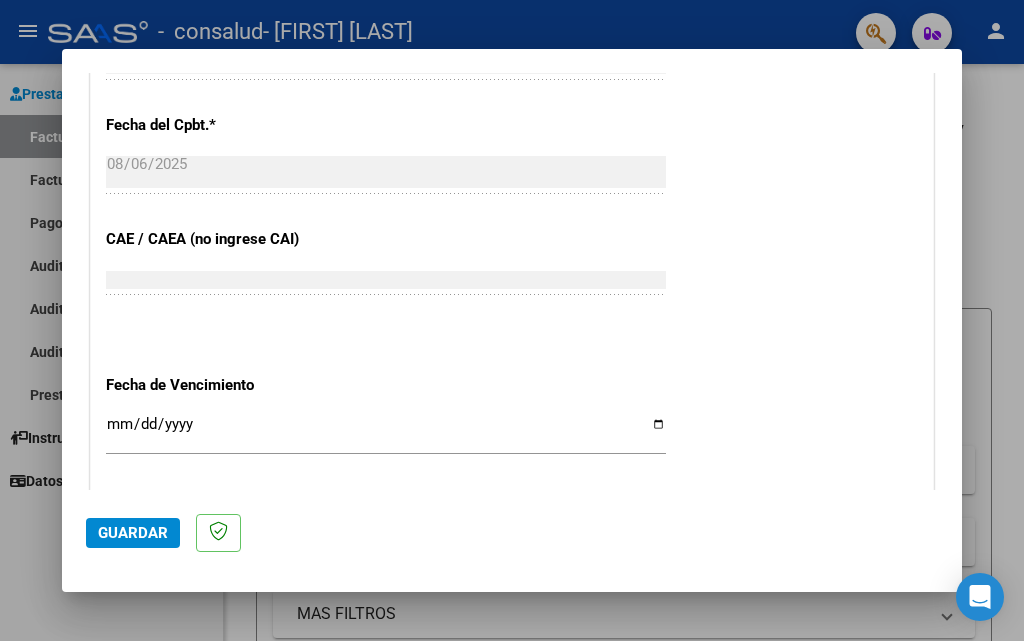 scroll, scrollTop: 1200, scrollLeft: 0, axis: vertical 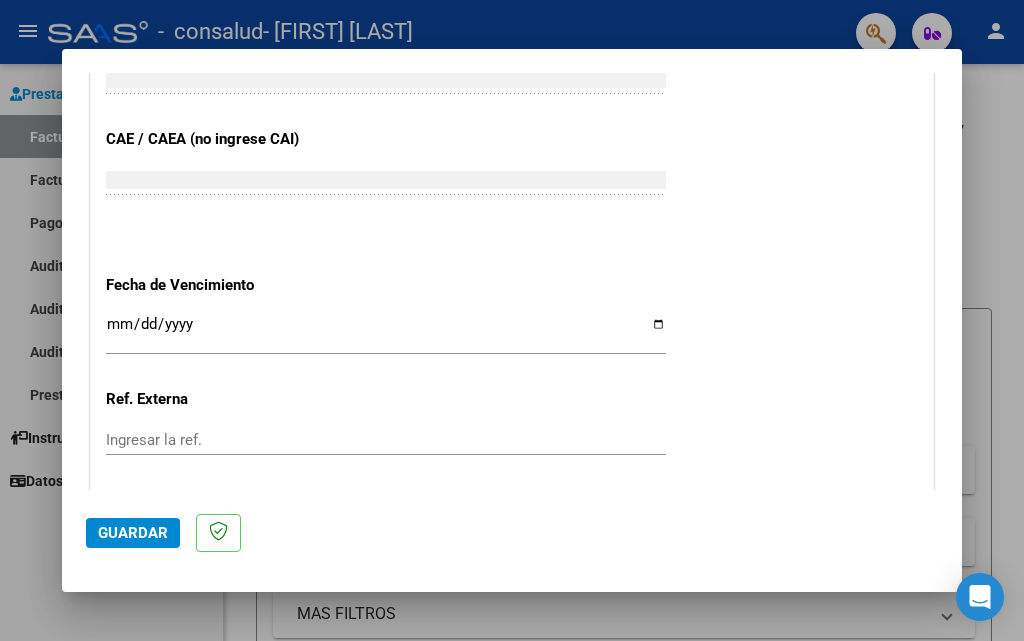 click on "Ingresar la fecha" at bounding box center (386, 332) 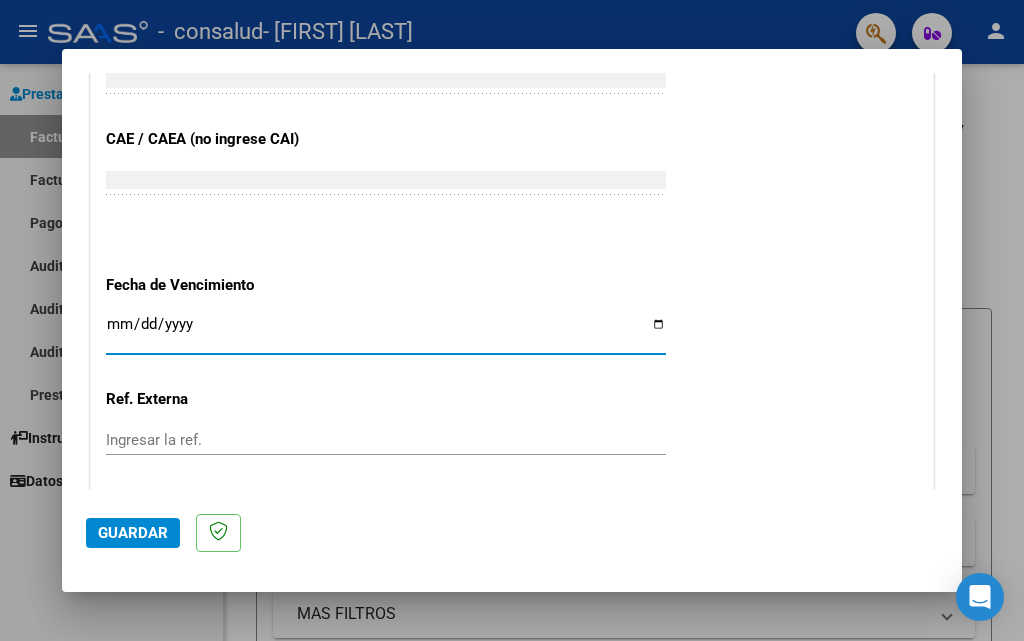 type on "2025-08-06" 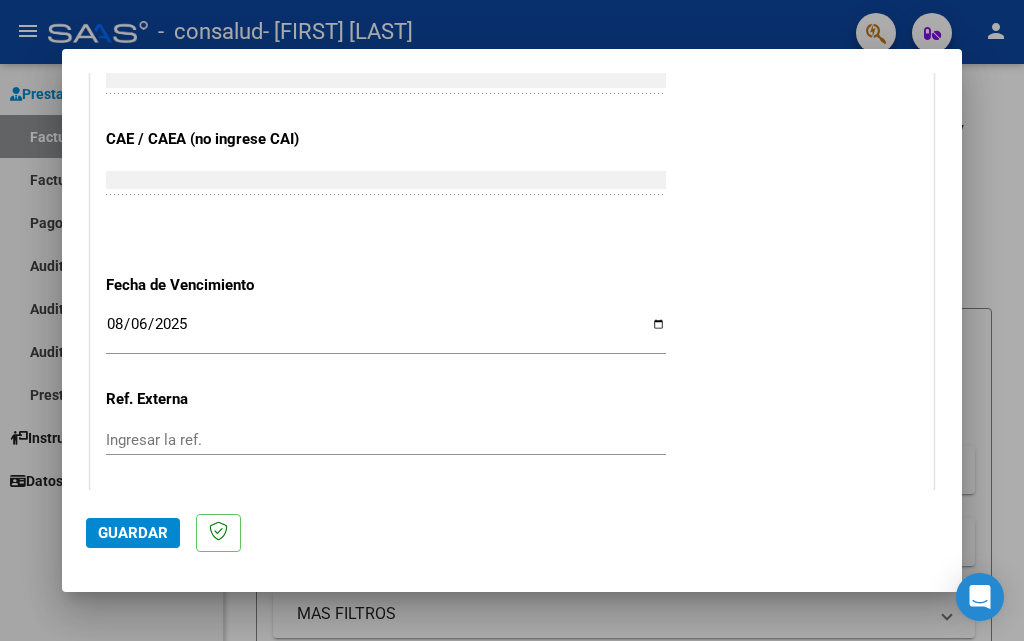 scroll, scrollTop: 1366, scrollLeft: 0, axis: vertical 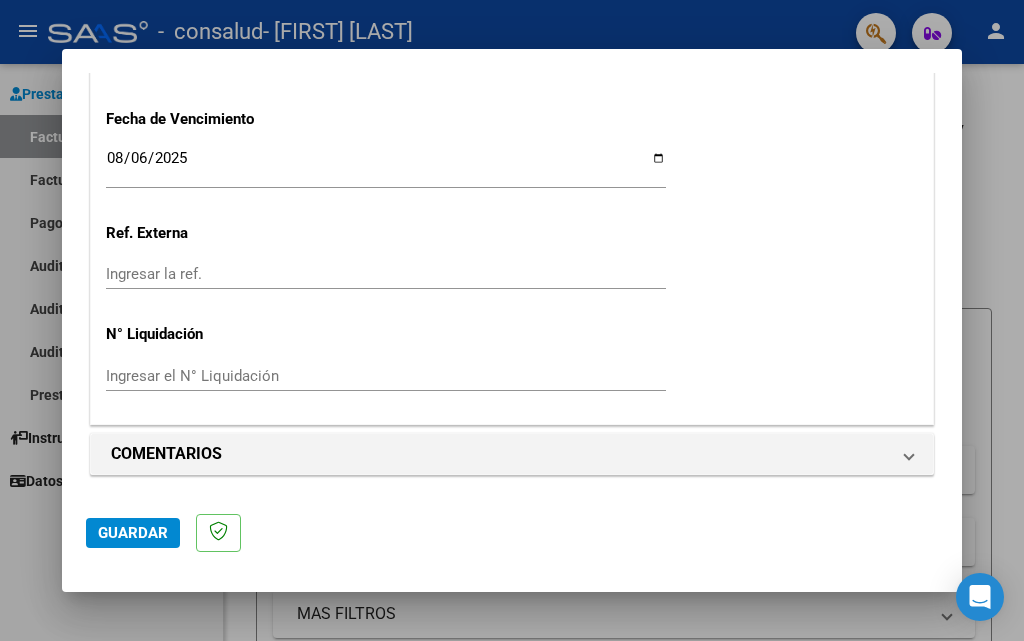 click on "Guardar" 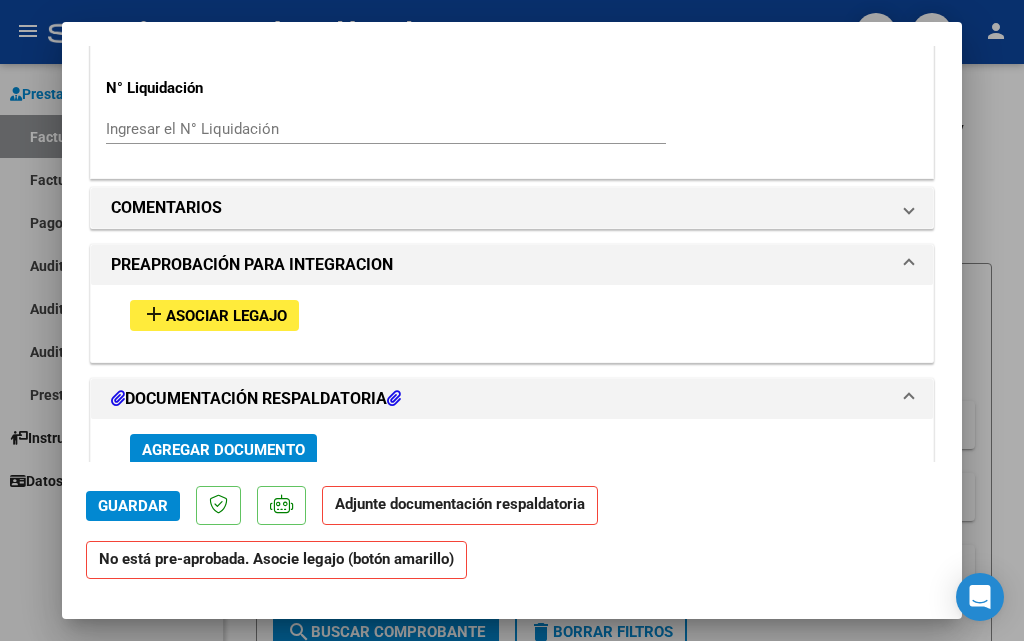 scroll, scrollTop: 1700, scrollLeft: 0, axis: vertical 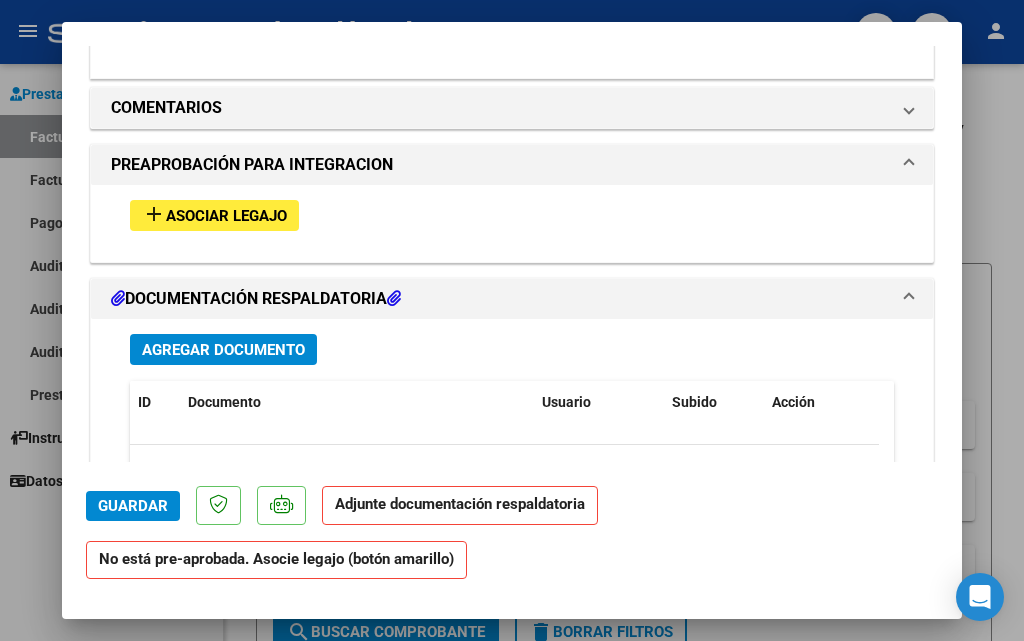 click on "Asociar Legajo" at bounding box center [226, 216] 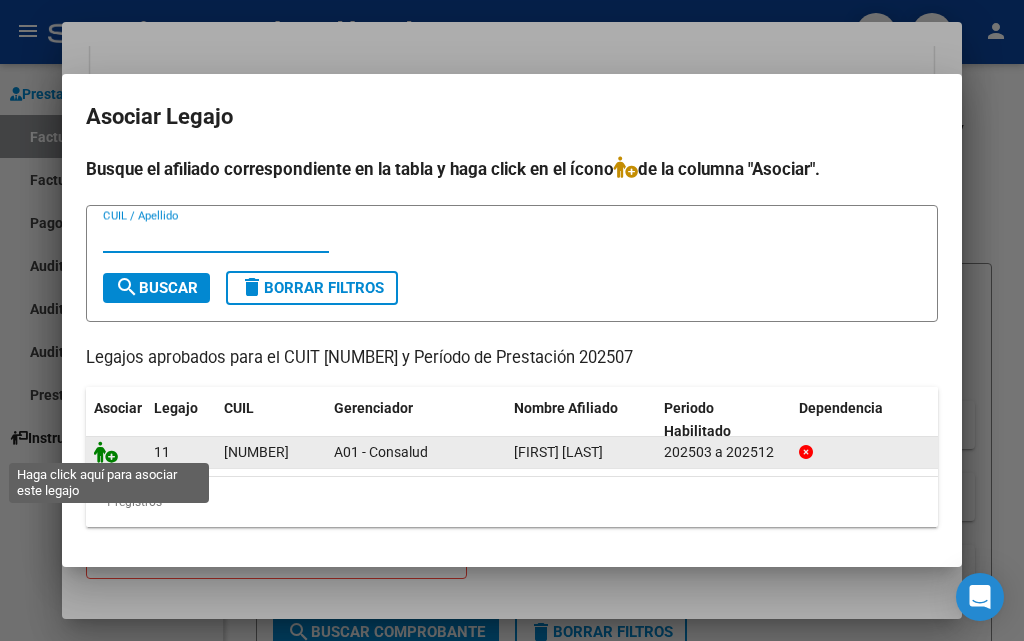 click 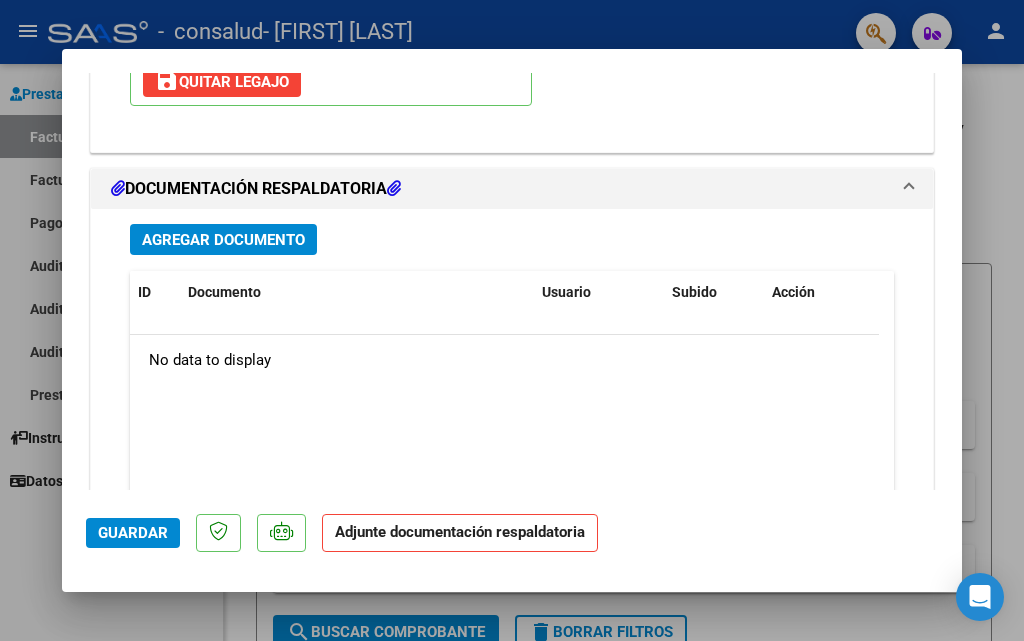 scroll, scrollTop: 2052, scrollLeft: 0, axis: vertical 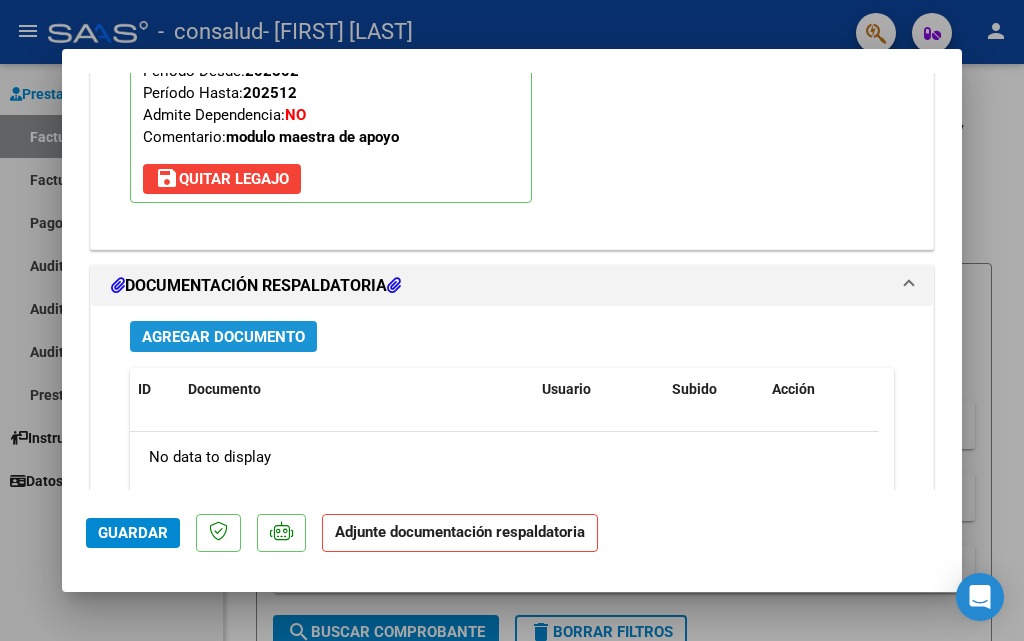 click on "Agregar Documento" at bounding box center (223, 337) 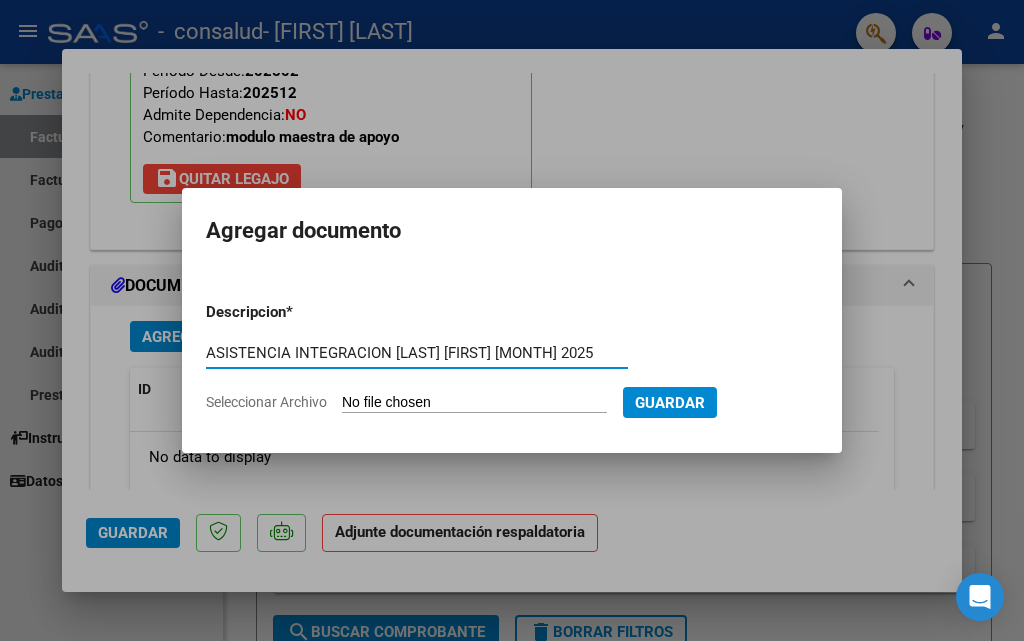 type on "ASISTENCIA INTEGRACION [LAST] [FIRST] [MONTH] 2025" 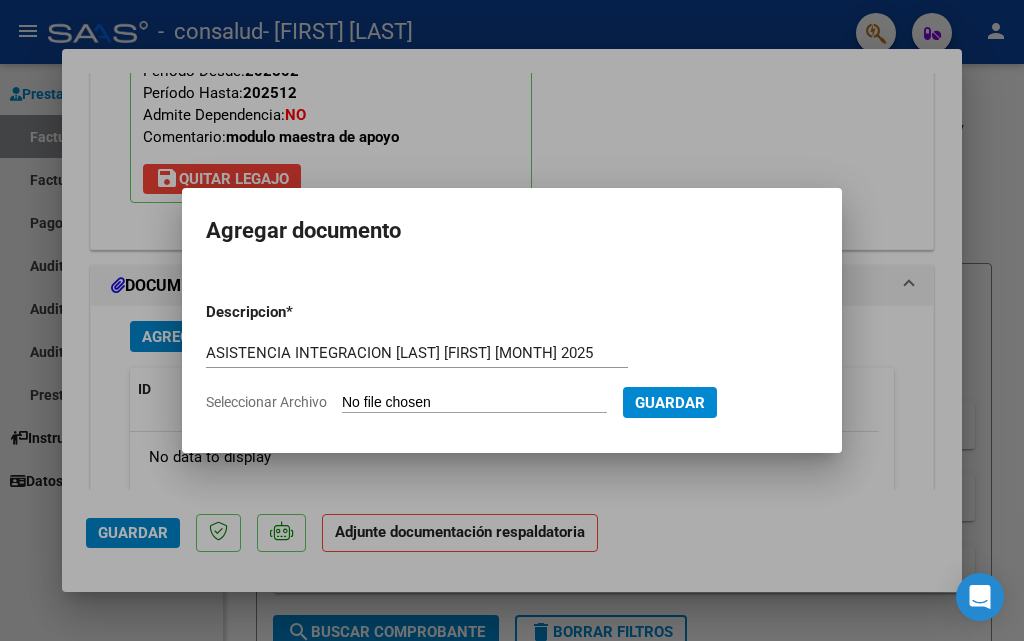 click on "Agregar documento Descripcion * ASISTENCIA INTEGRACION [LAST] [FIRST] [MONTH] 2025 Escriba aquí una descripcion Seleccionar Archivo Guardar" at bounding box center [417, 362] 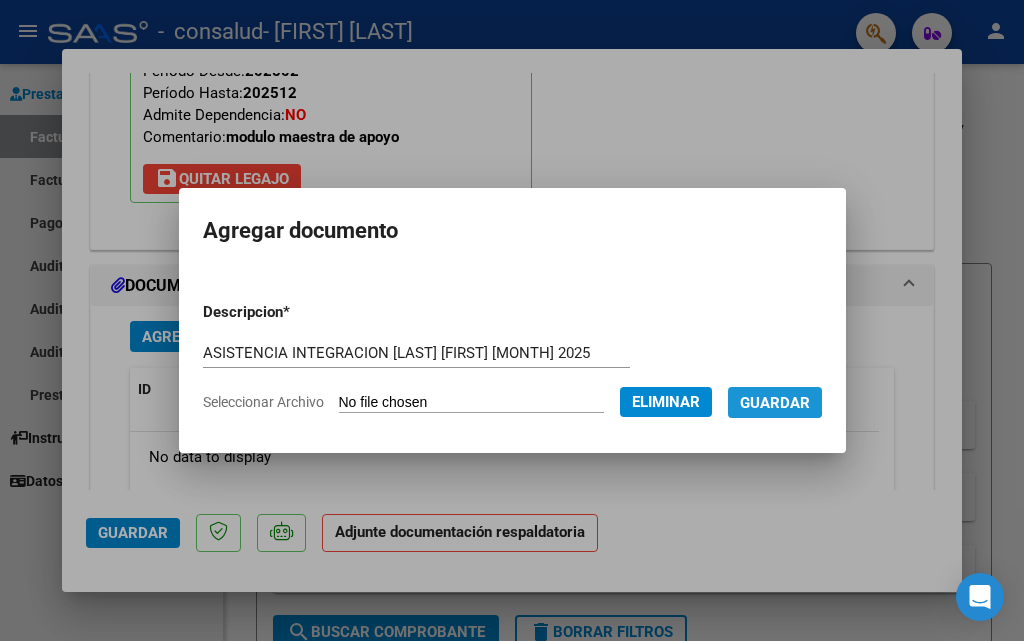 click on "Guardar" at bounding box center (775, 403) 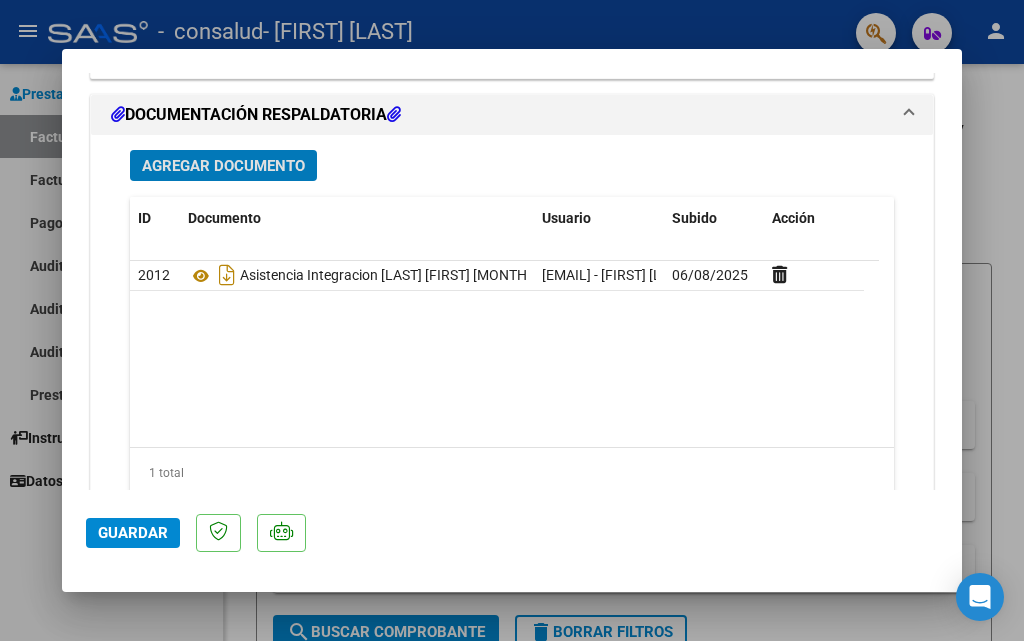 scroll, scrollTop: 2193, scrollLeft: 0, axis: vertical 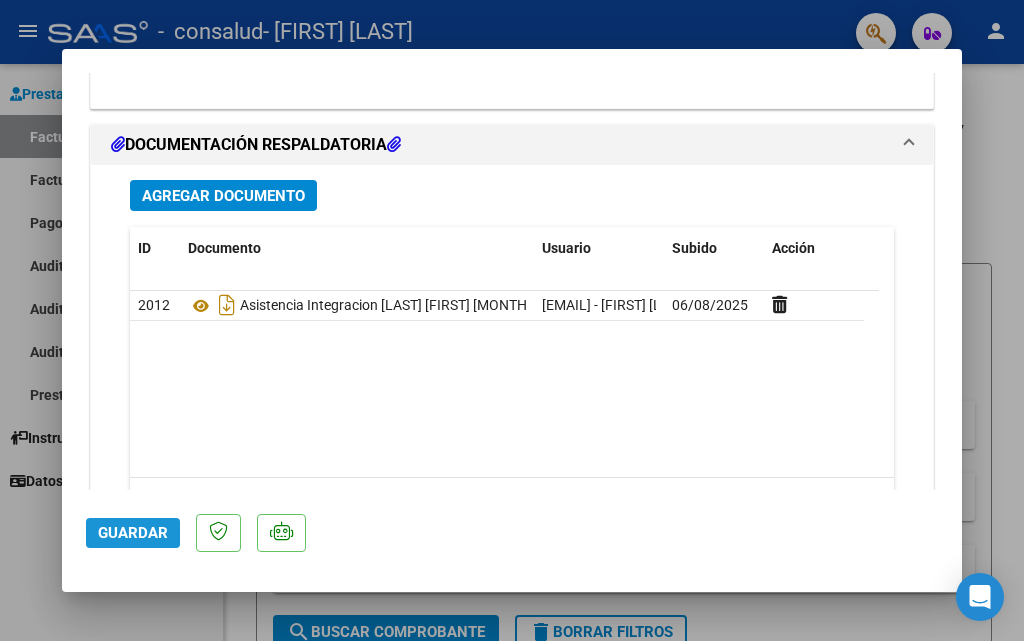 click on "Guardar" 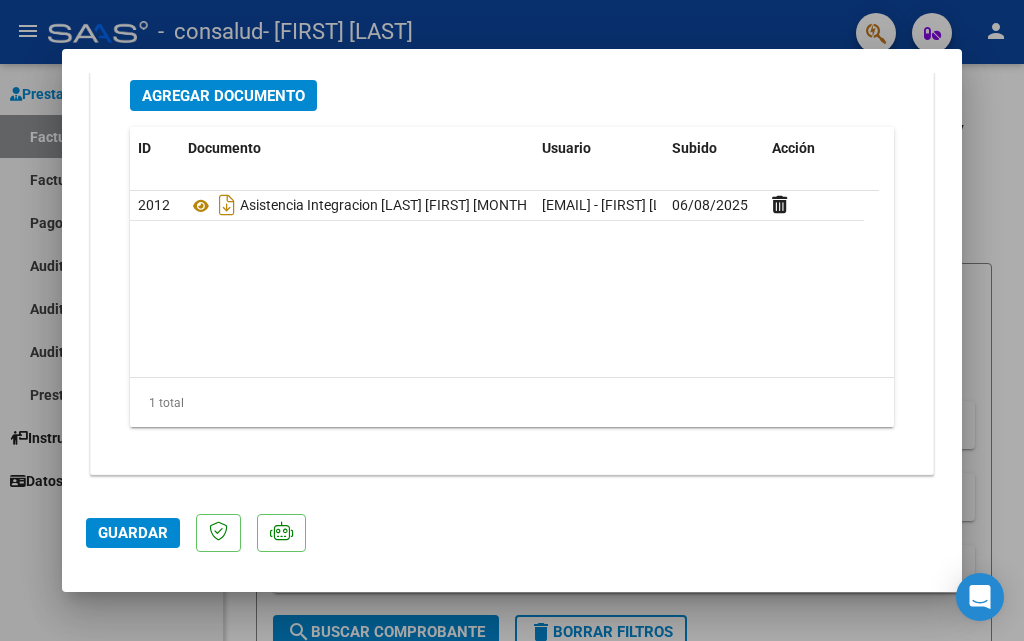 click at bounding box center (512, 320) 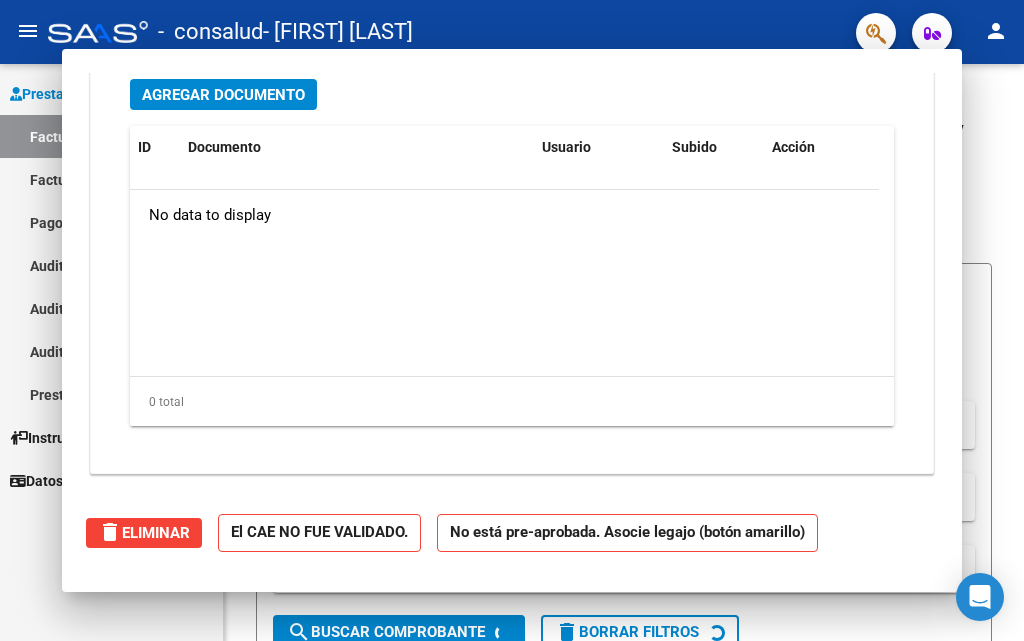 scroll, scrollTop: 2052, scrollLeft: 0, axis: vertical 